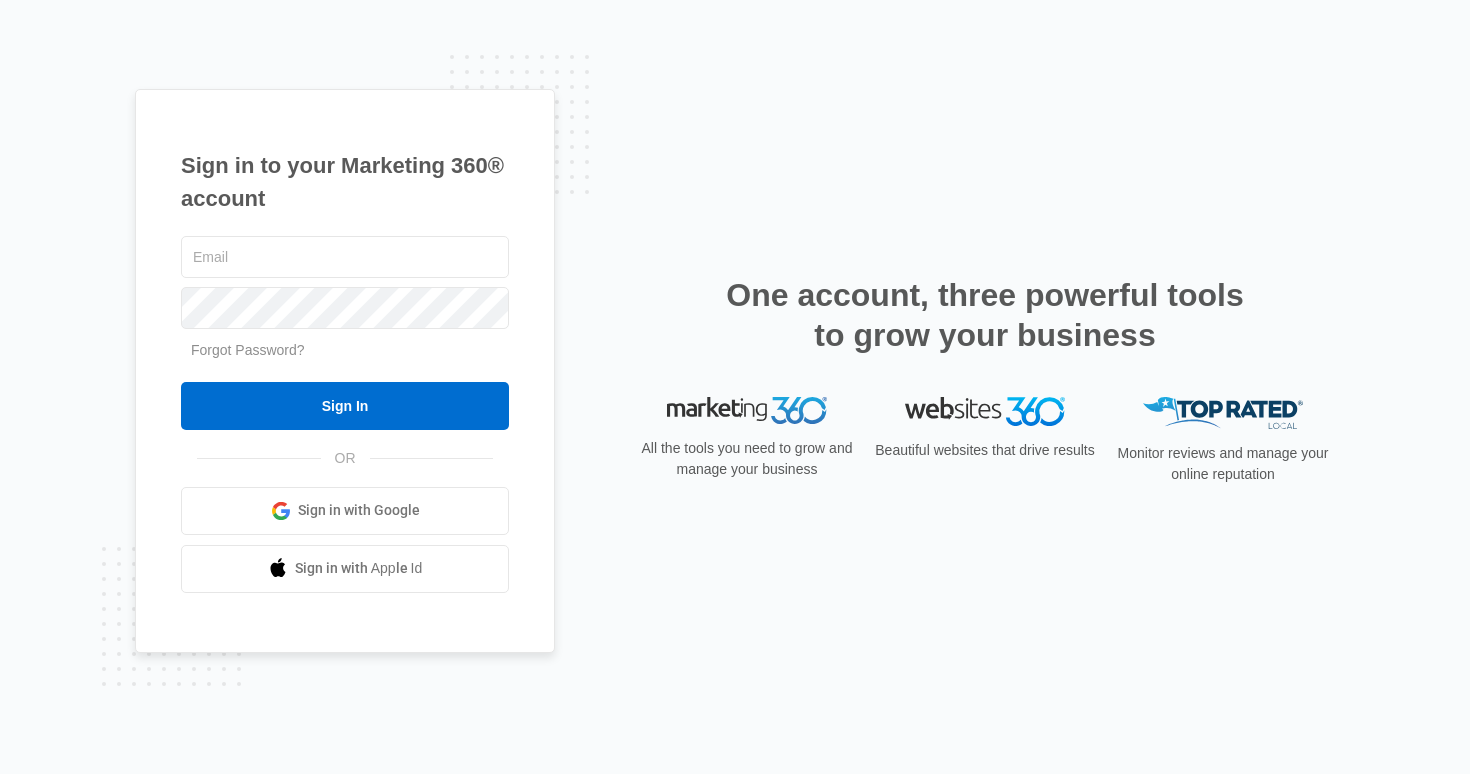 scroll, scrollTop: 0, scrollLeft: 0, axis: both 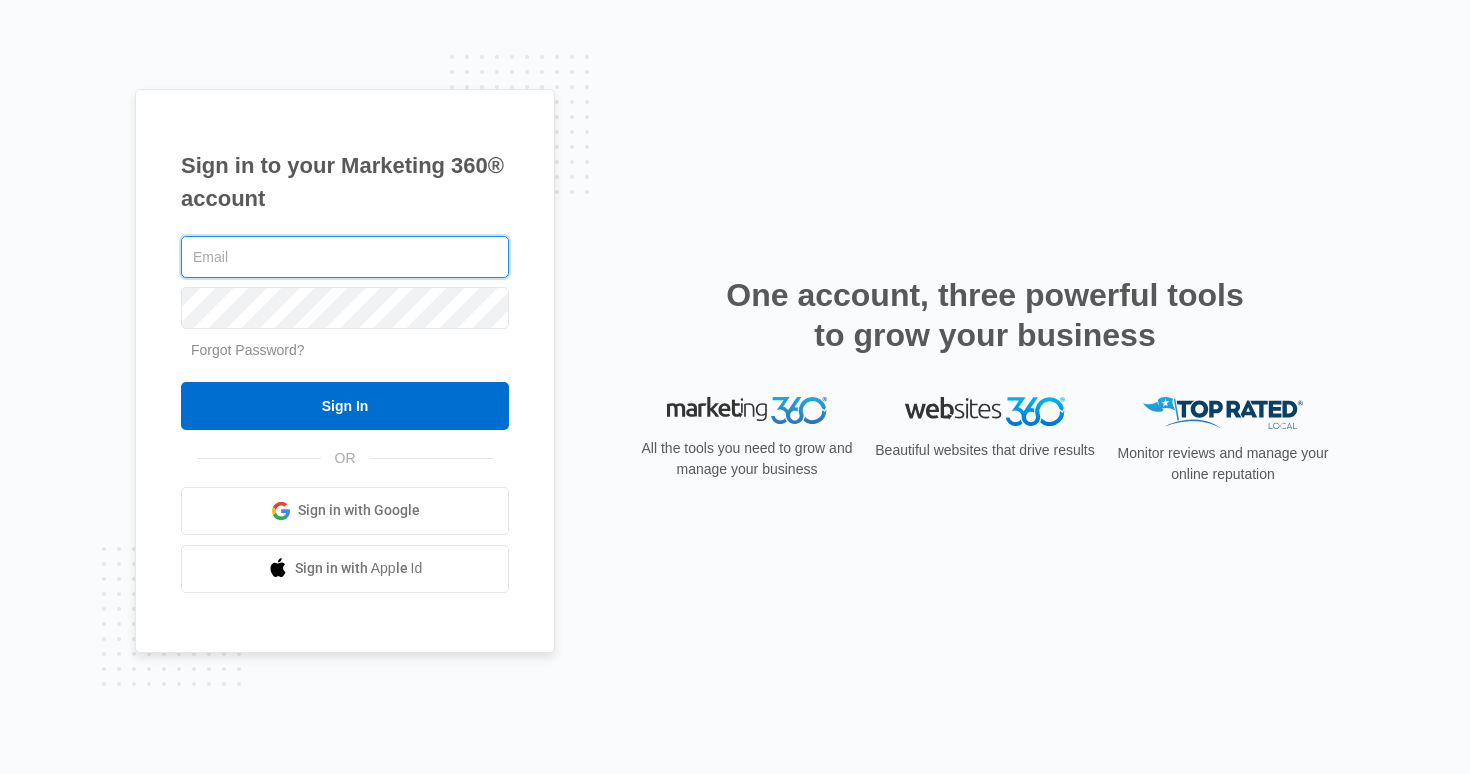 type on "[EMAIL]" 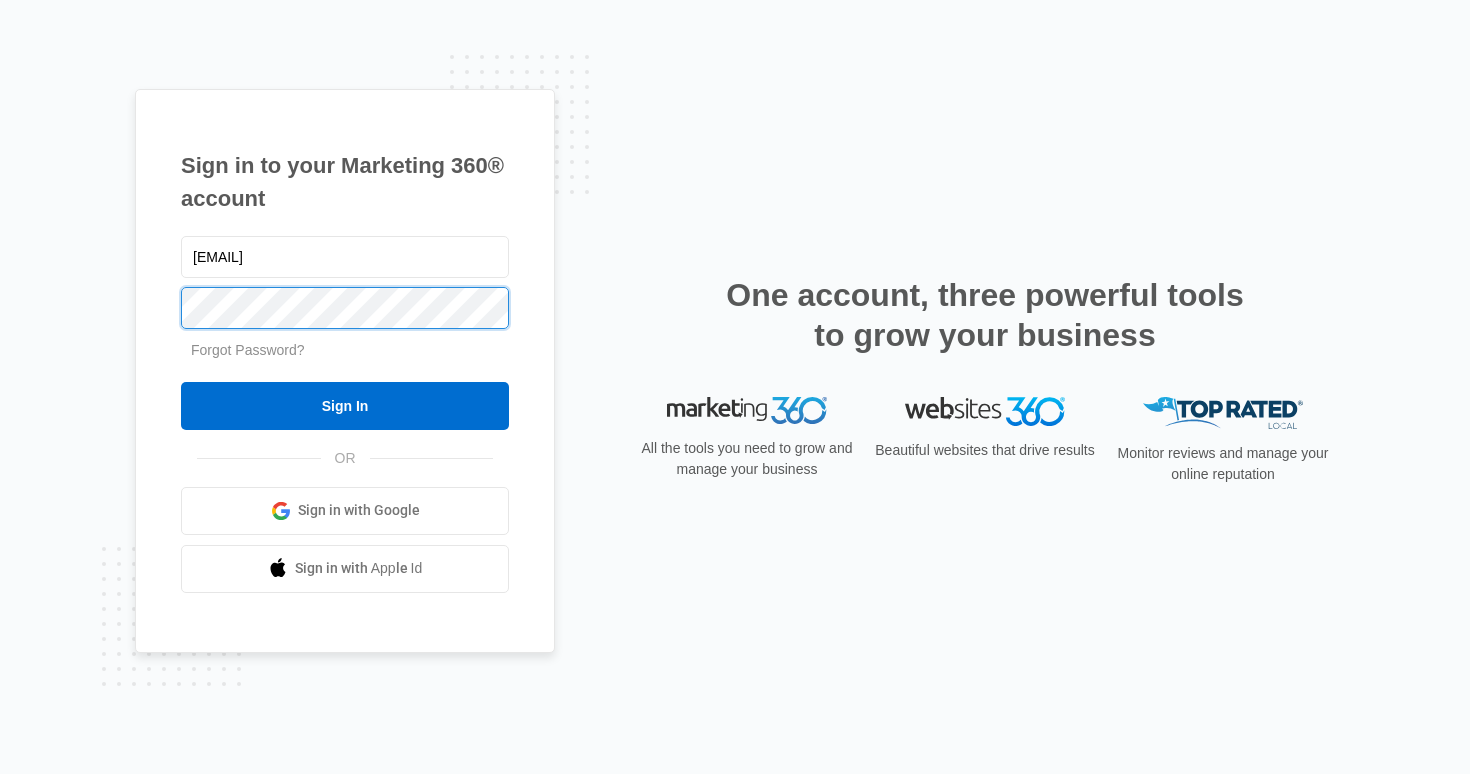 click on "Sign In" at bounding box center [345, 406] 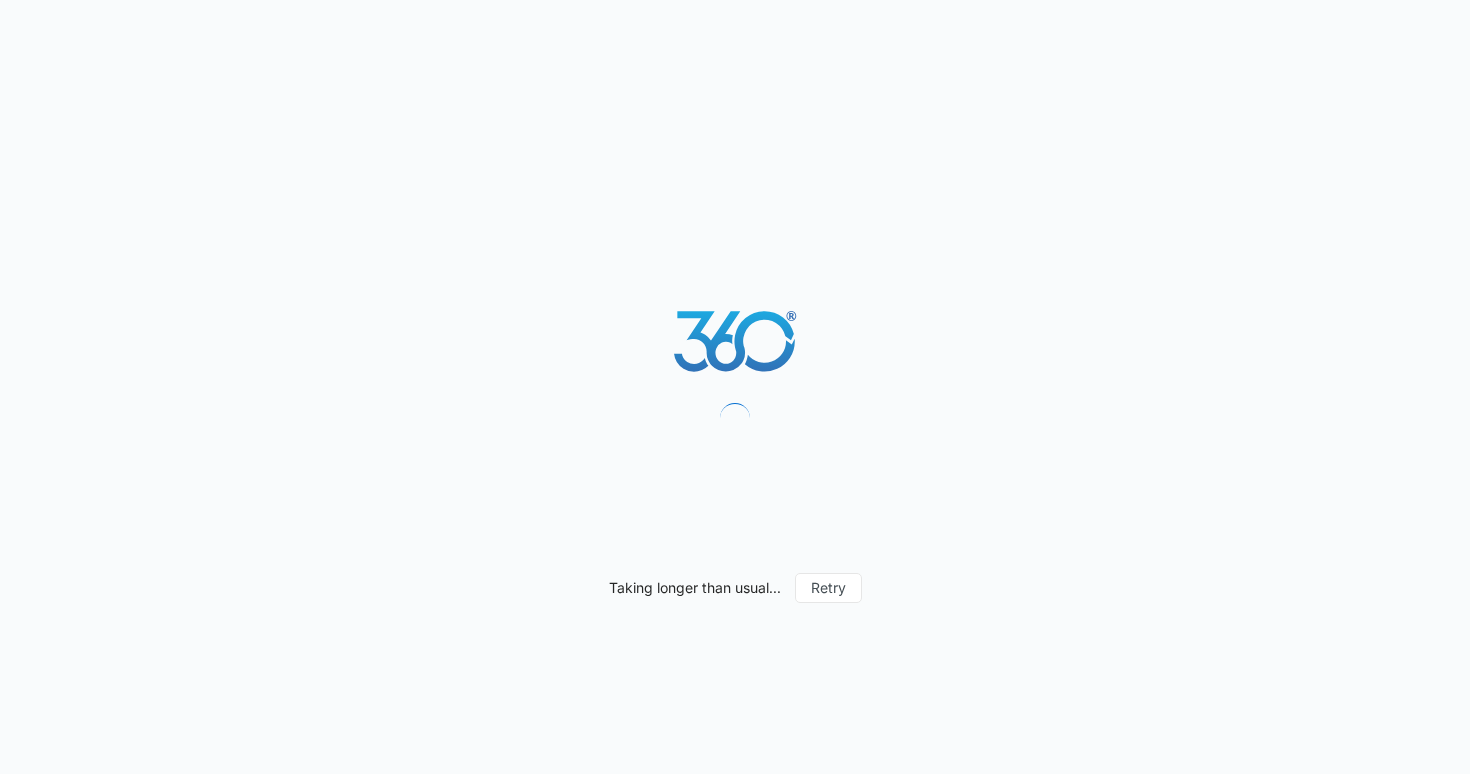 scroll, scrollTop: 0, scrollLeft: 0, axis: both 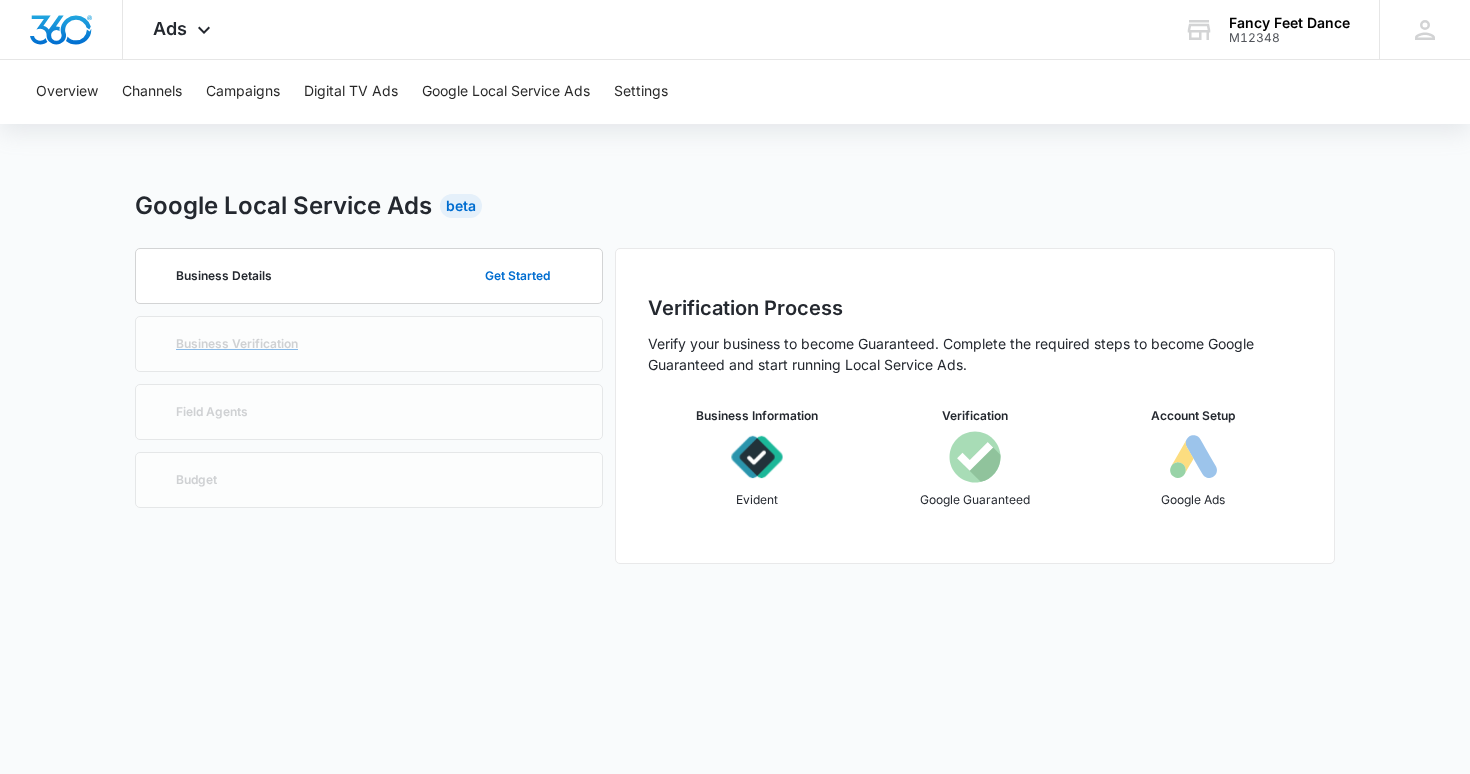 click on "Business Verification" at bounding box center [369, 344] 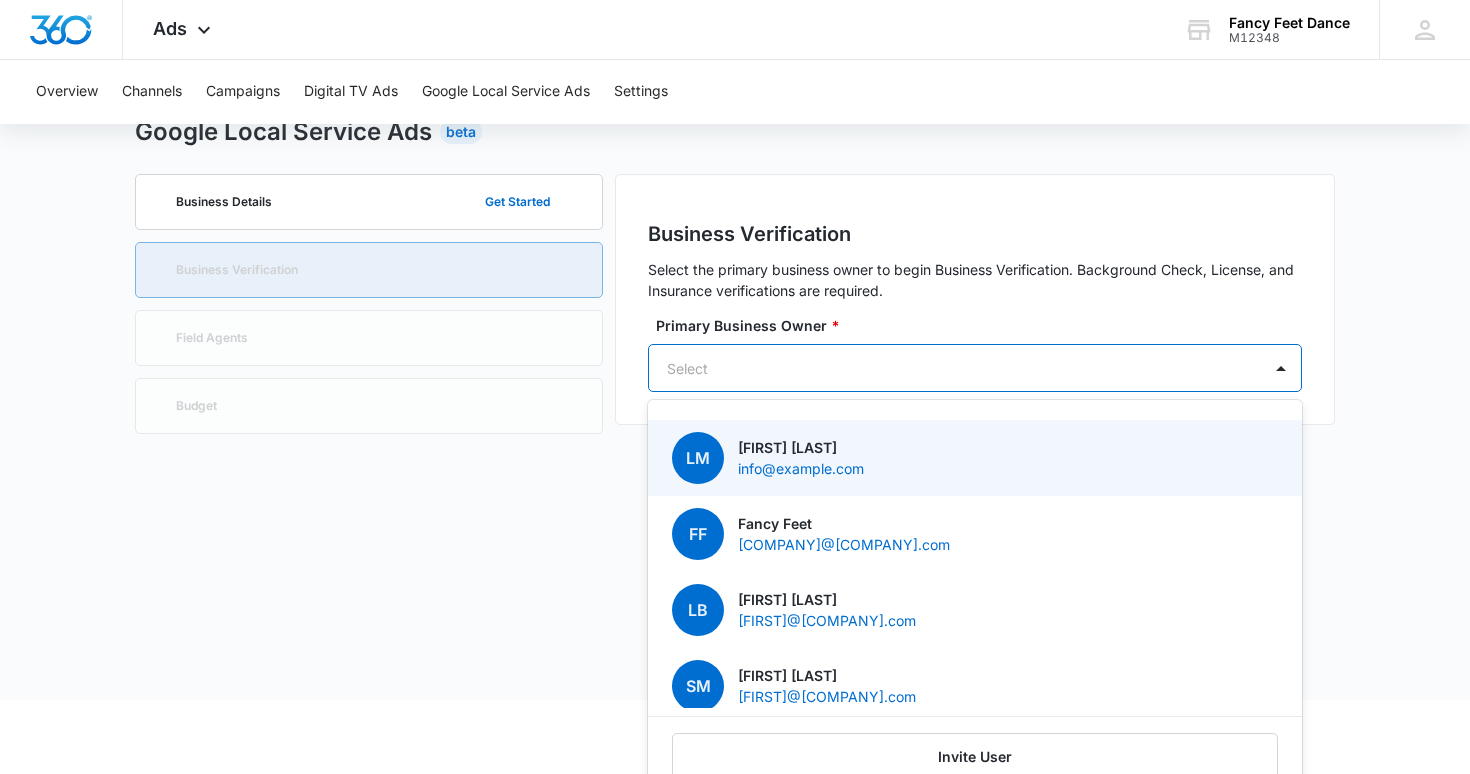 click on "[FIRST] [LAST], 1 of 4. 4 results available. Use Up and Down to choose options, press Enter to select the currently focused option, press Escape to exit the menu, press Tab to select the option and exit the menu. Select LM [FIRST] [LAST] info@example.com FF [COMPANY] [COMPANY]@[COMPANY].com LB [FIRST] [LAST] [FIRST]@[COMPANY].com SM [FIRST] [LAST] [FIRST]@[COMPANY].com Invite User" at bounding box center (975, 368) 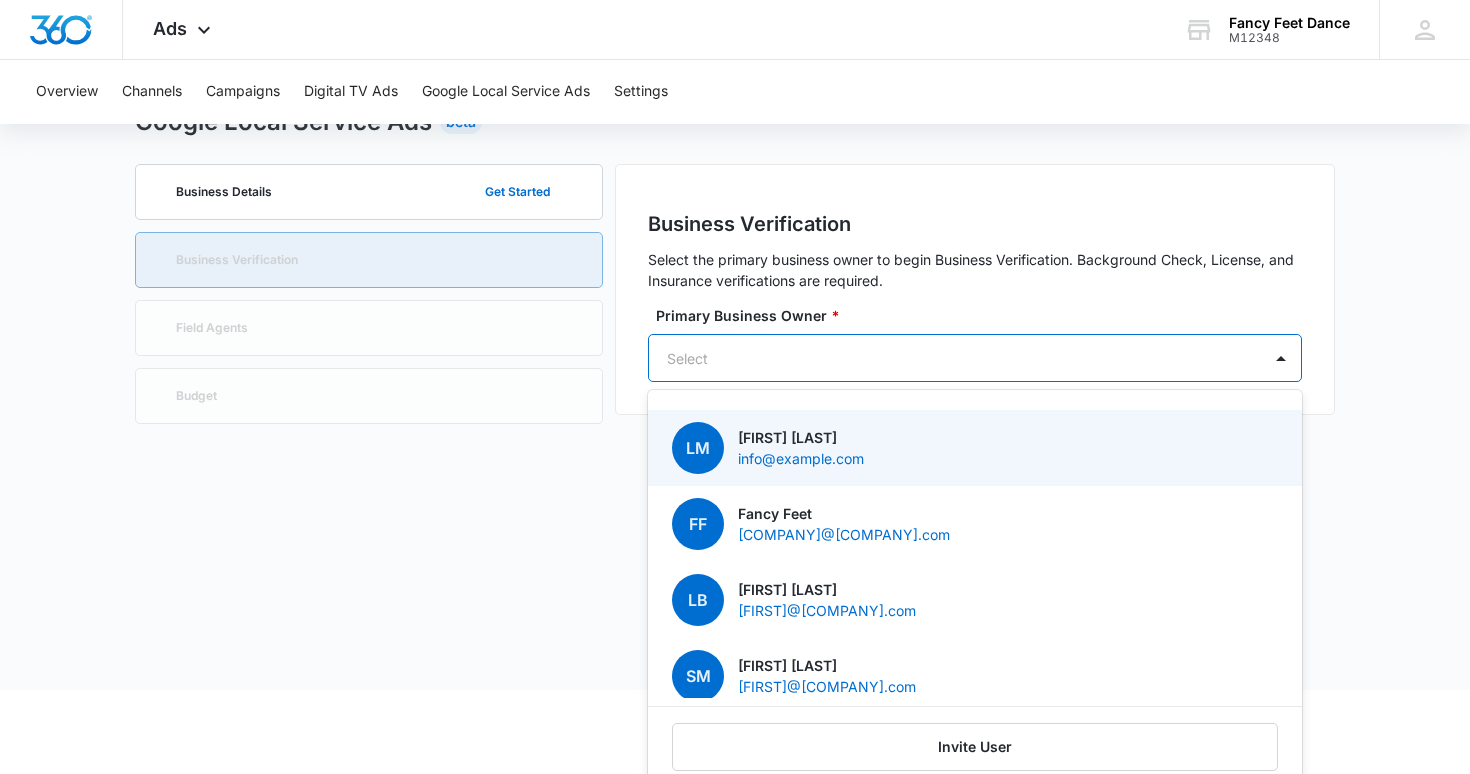 scroll, scrollTop: 85, scrollLeft: 0, axis: vertical 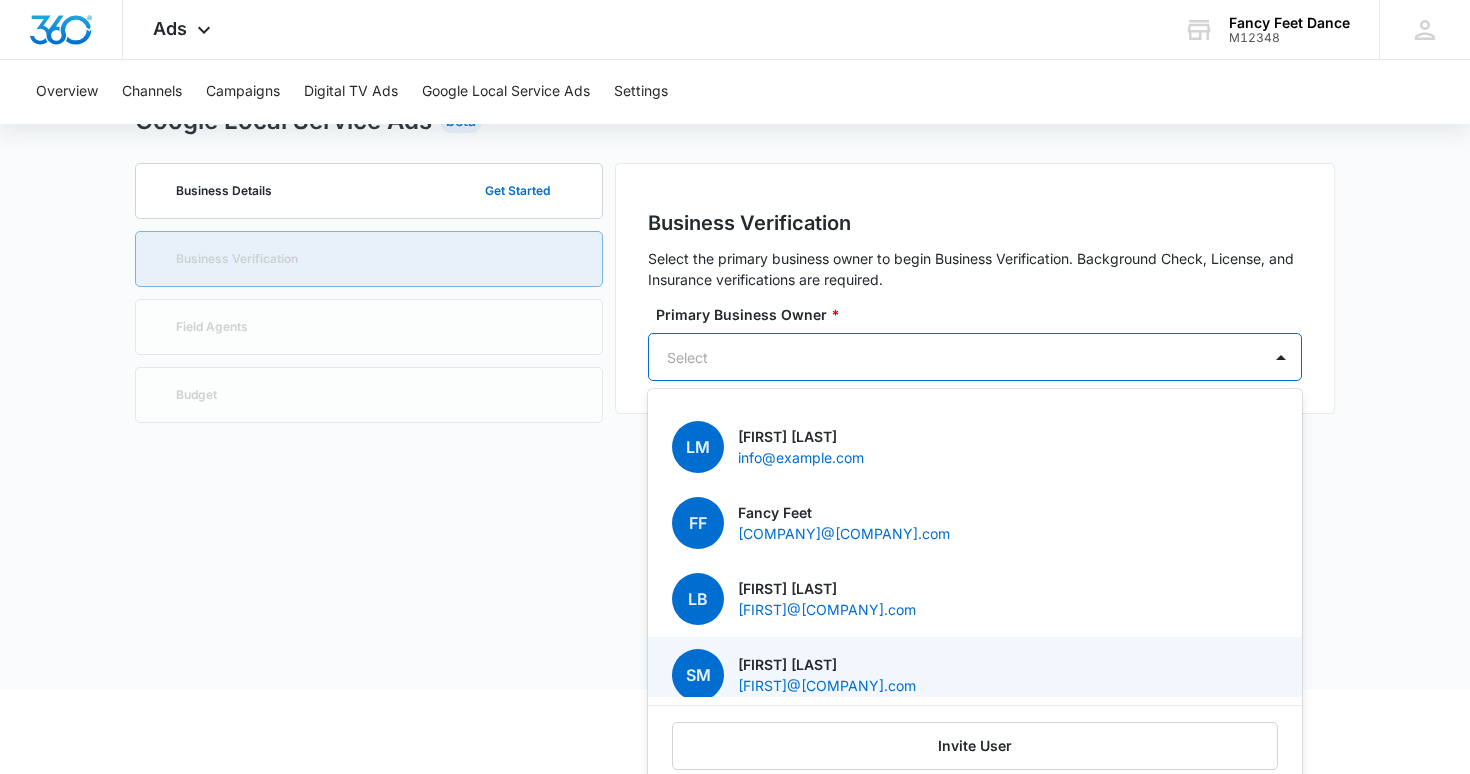 click on "susan@fancyfeet.com" at bounding box center [827, 685] 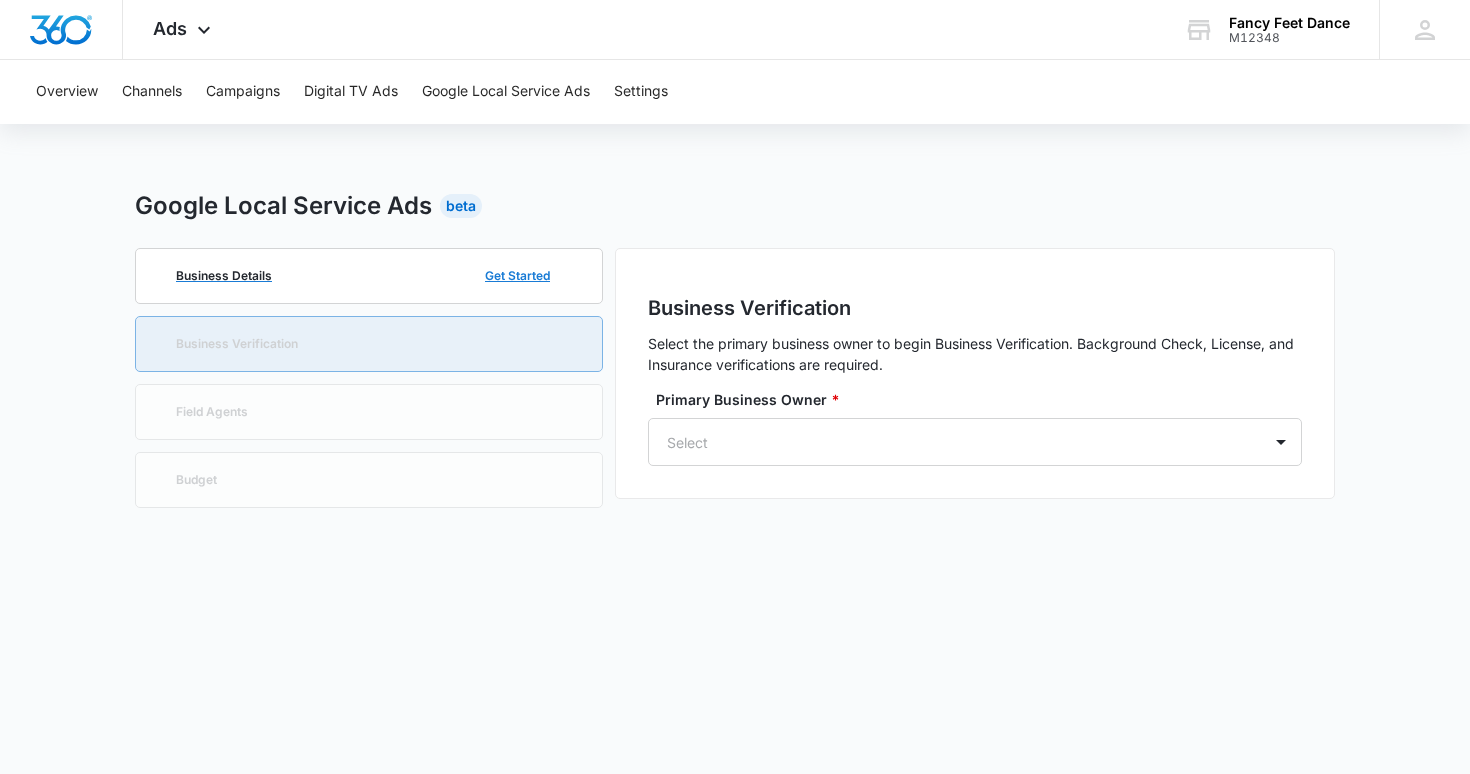 click on "Get Started" at bounding box center (517, 276) 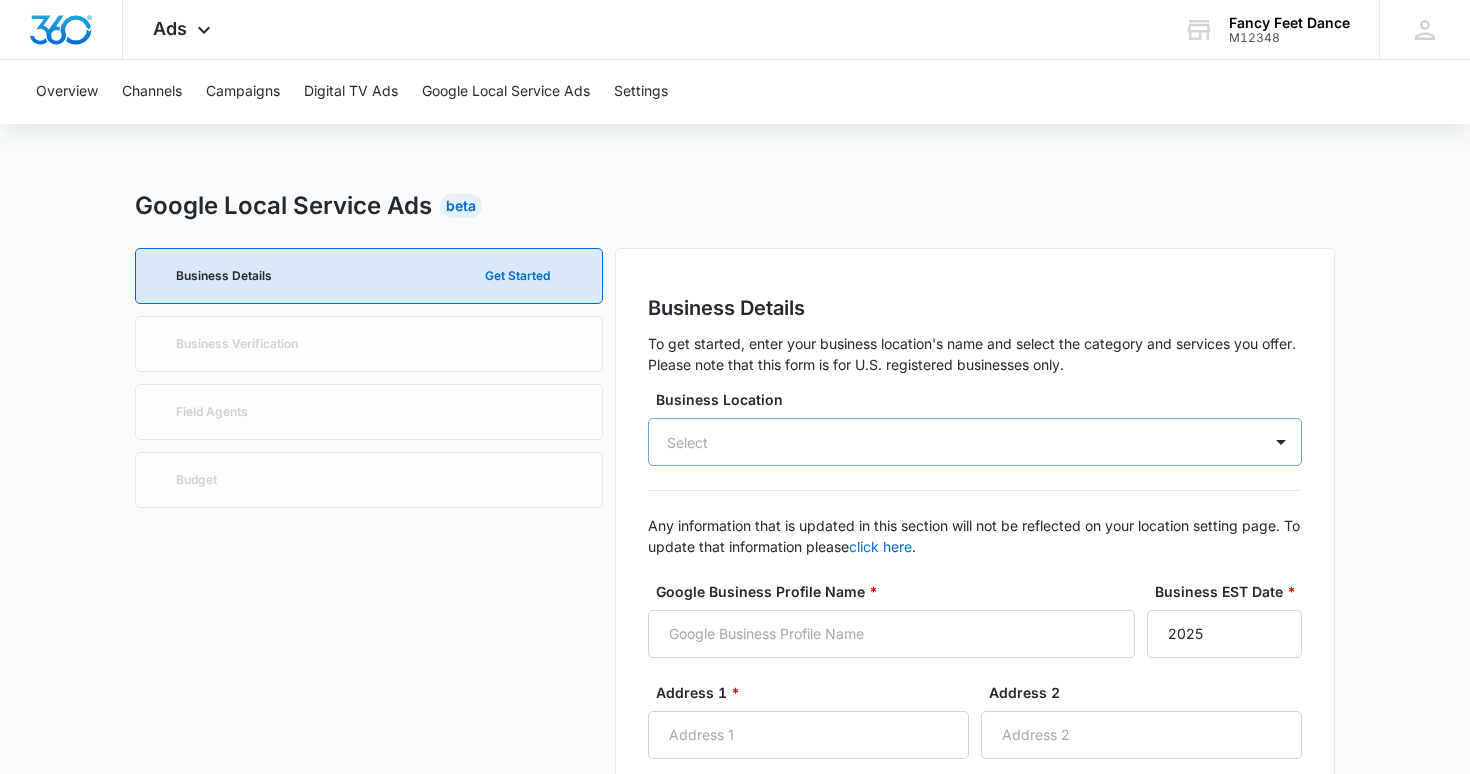 click on "Select" at bounding box center (975, 442) 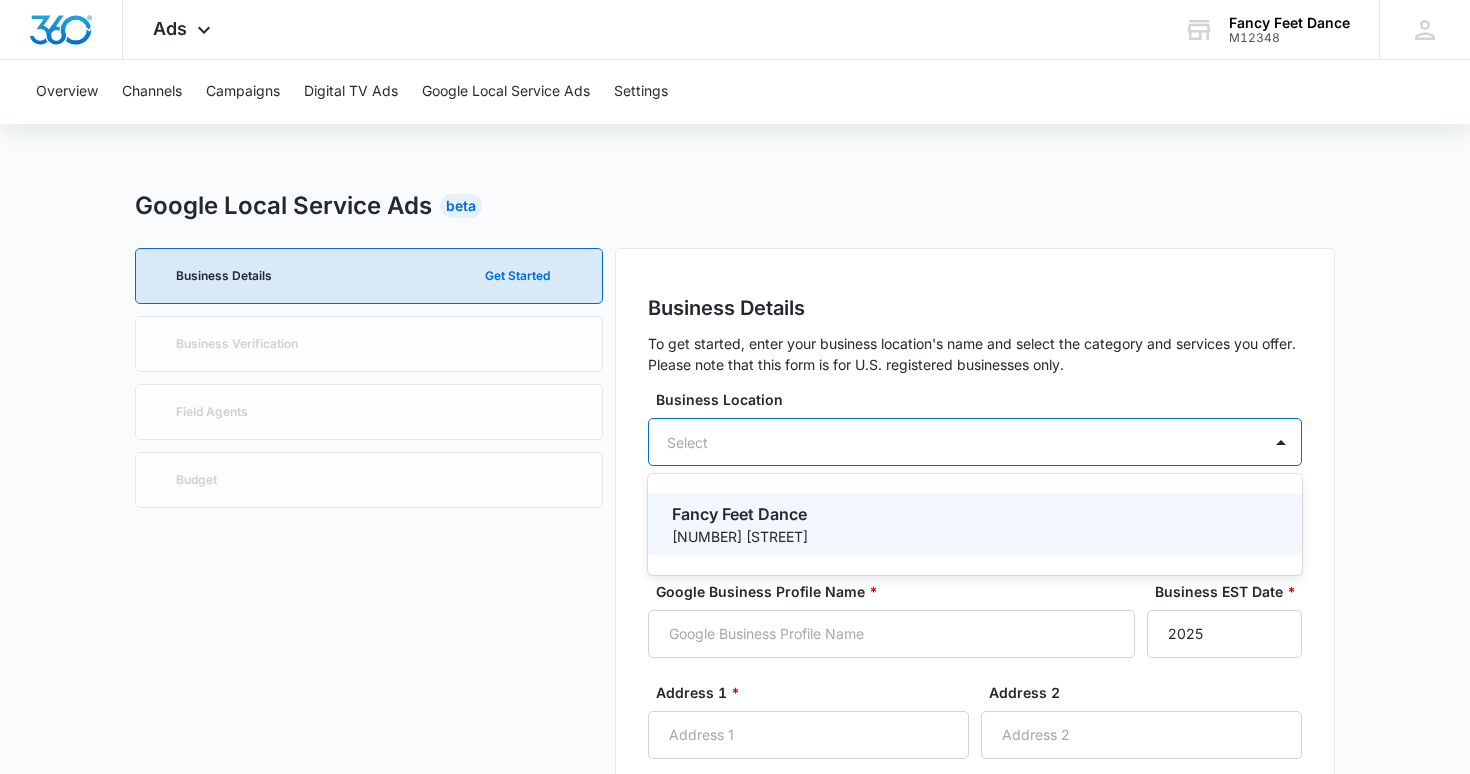 click on "Fancy Feet Dance" at bounding box center (973, 514) 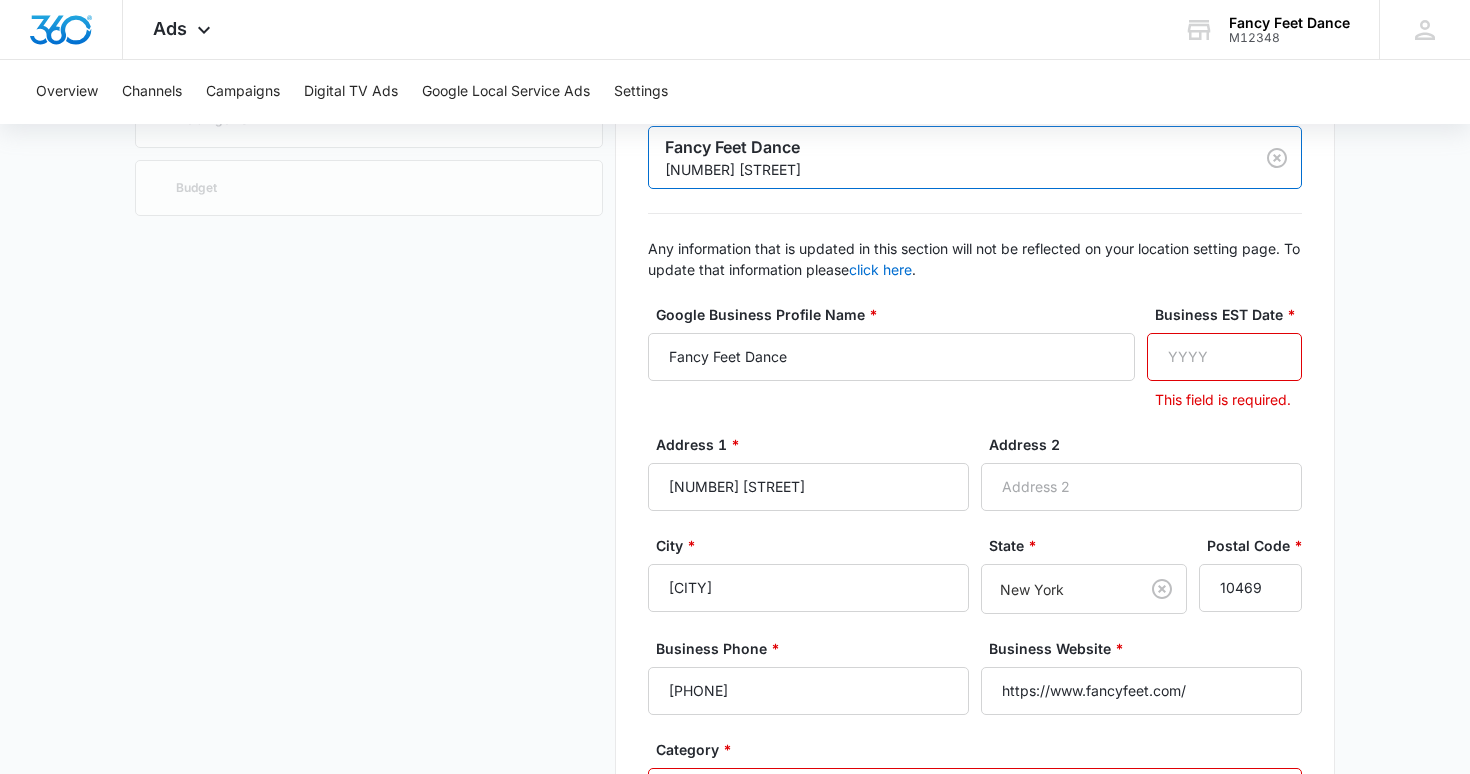 scroll, scrollTop: 308, scrollLeft: 0, axis: vertical 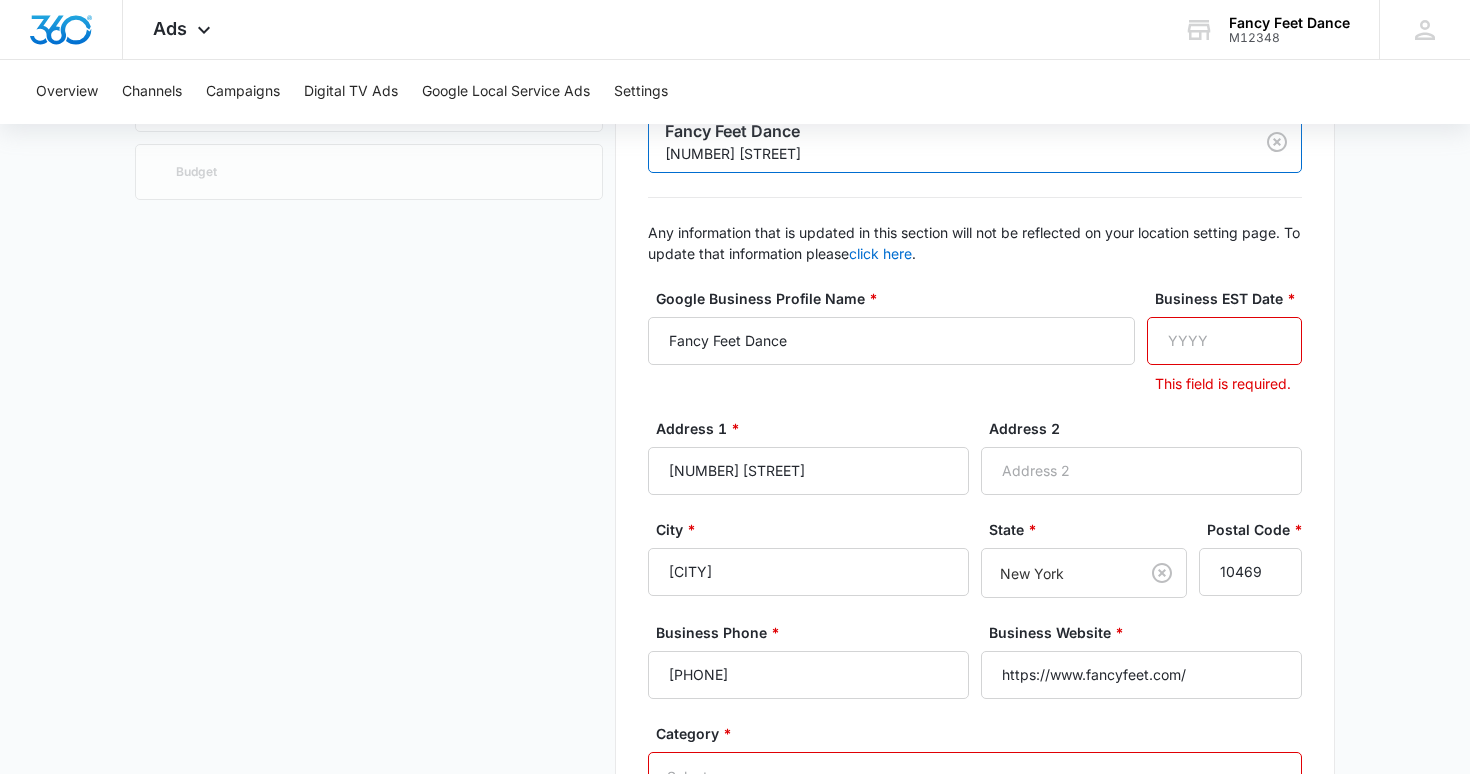 click on "Business EST Date *" at bounding box center (1224, 341) 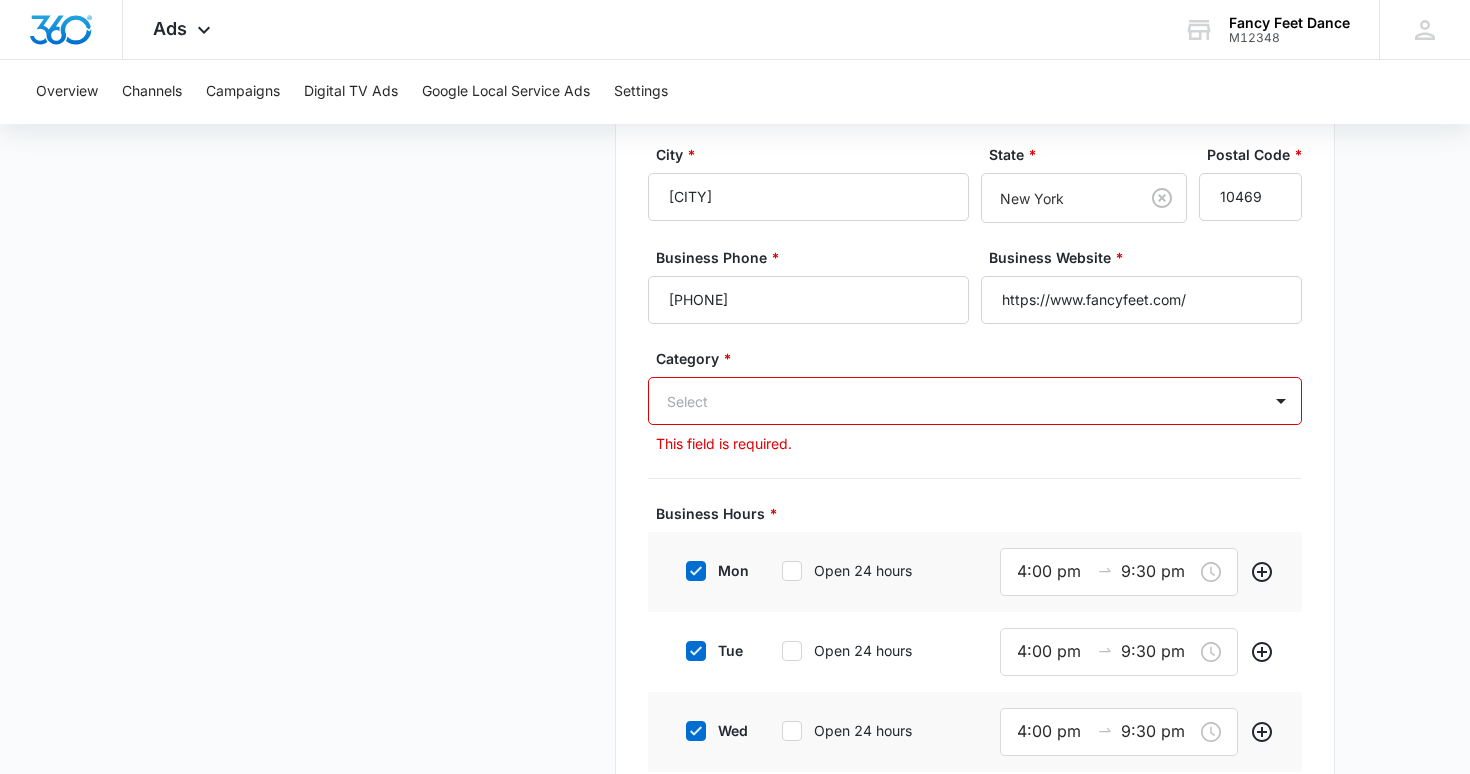 scroll, scrollTop: 654, scrollLeft: 0, axis: vertical 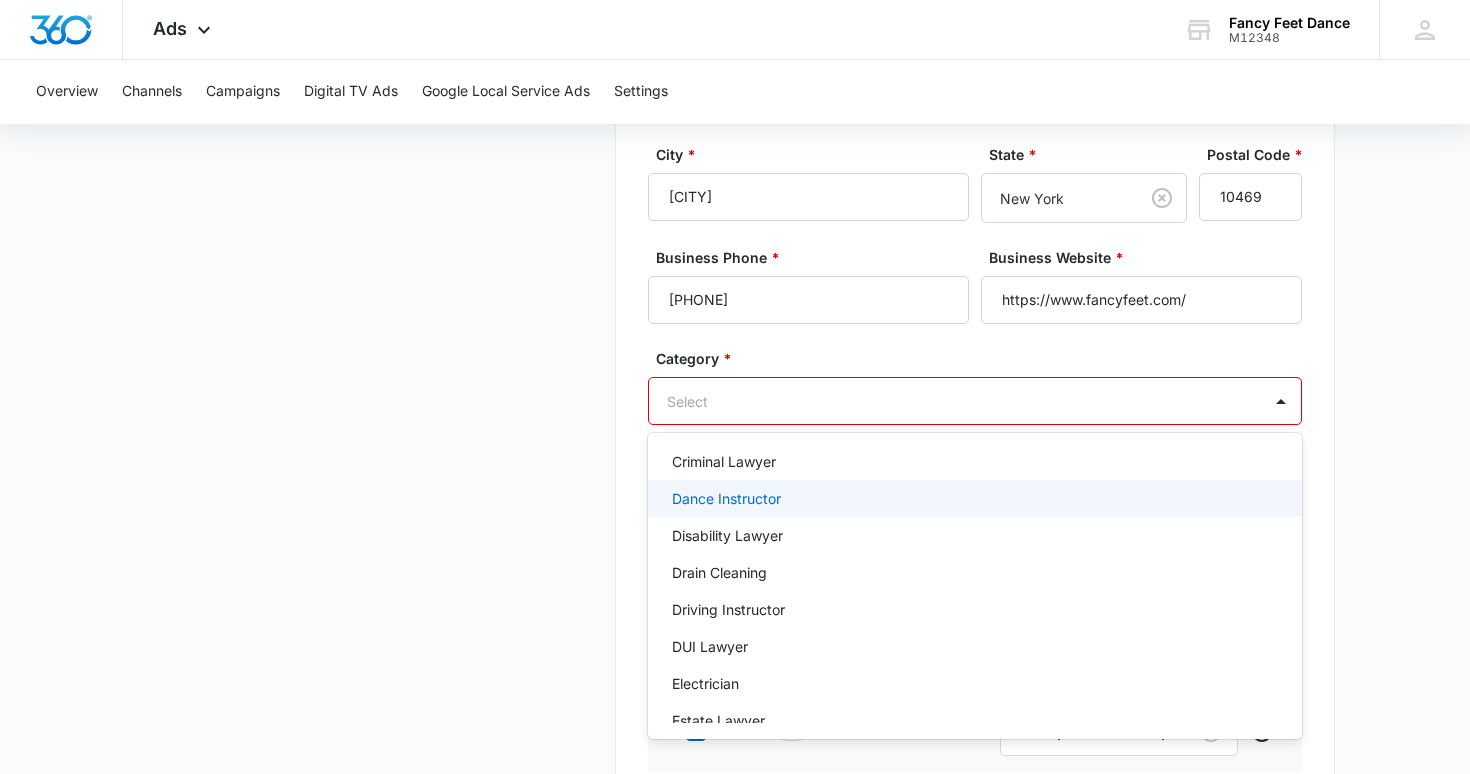 click on "Dance Instructor" at bounding box center [726, 498] 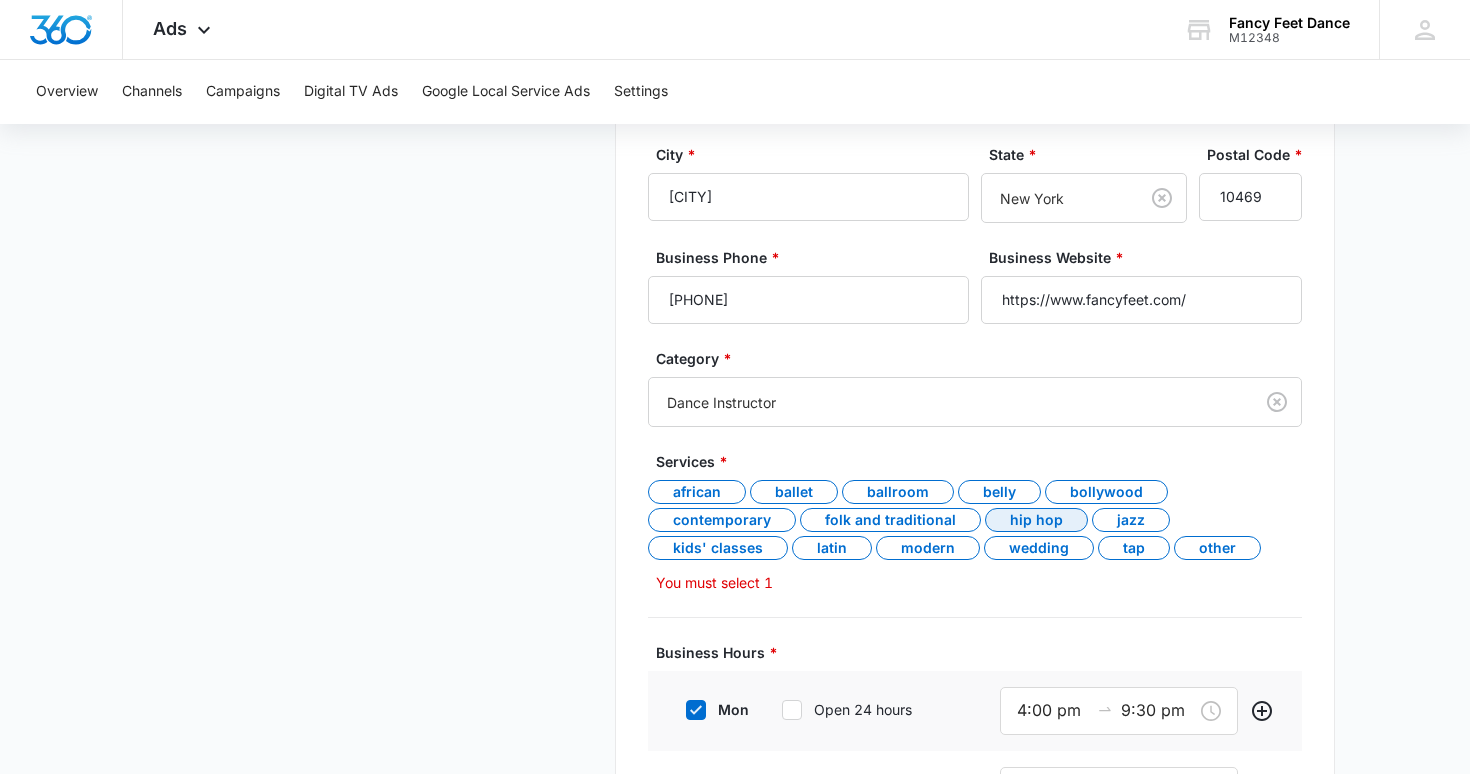 click on "Hip hop" at bounding box center (1036, 520) 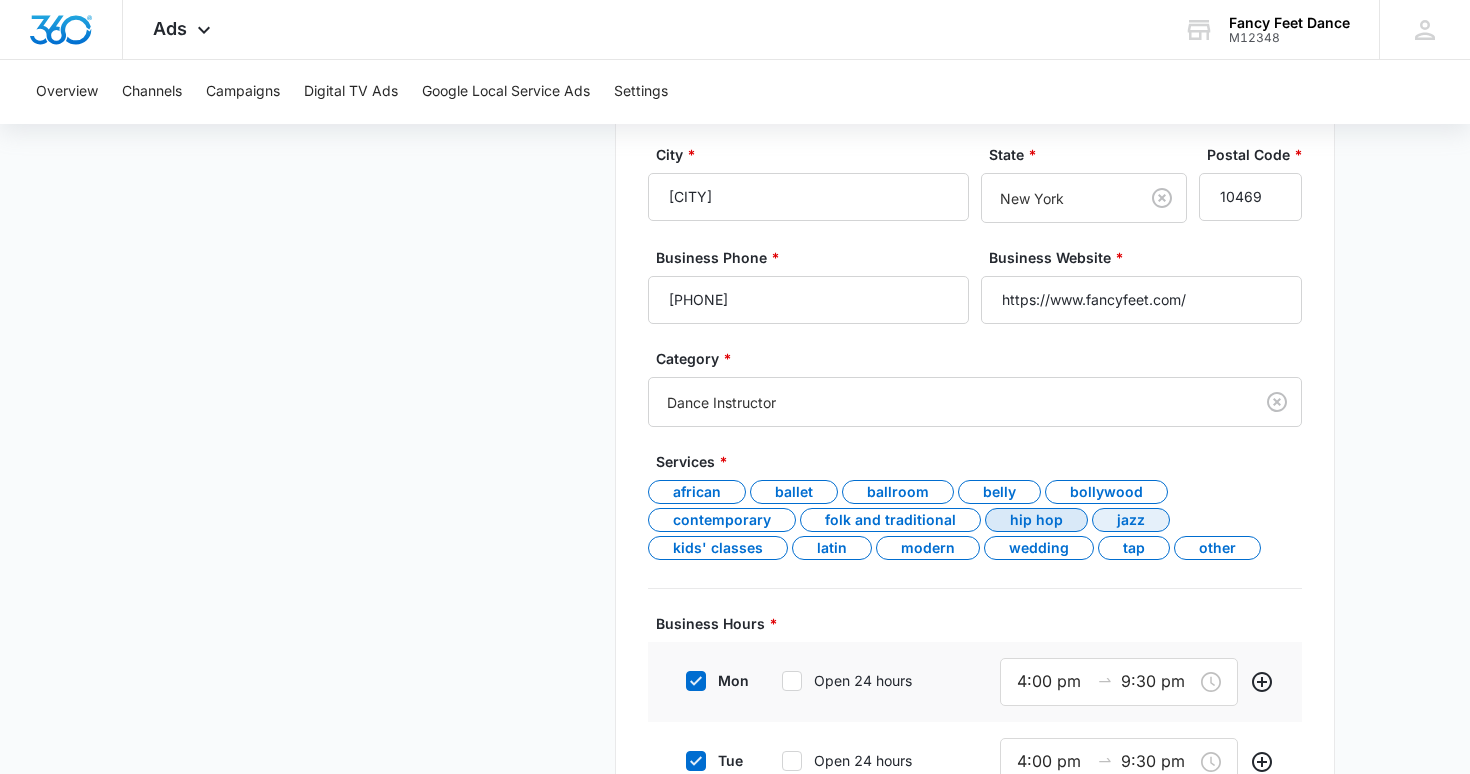 click on "Jazz" at bounding box center (1131, 520) 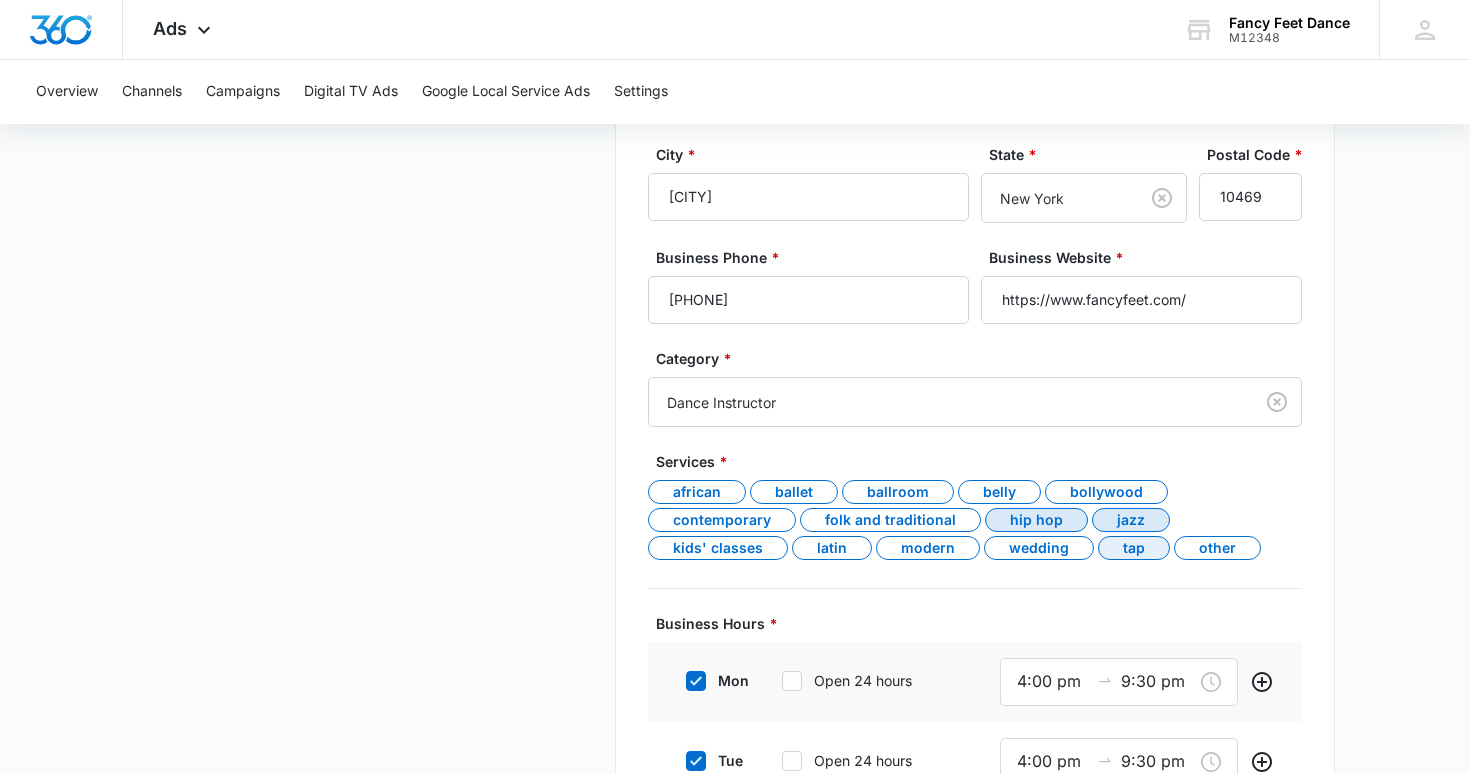 click on "Tap" at bounding box center (1134, 548) 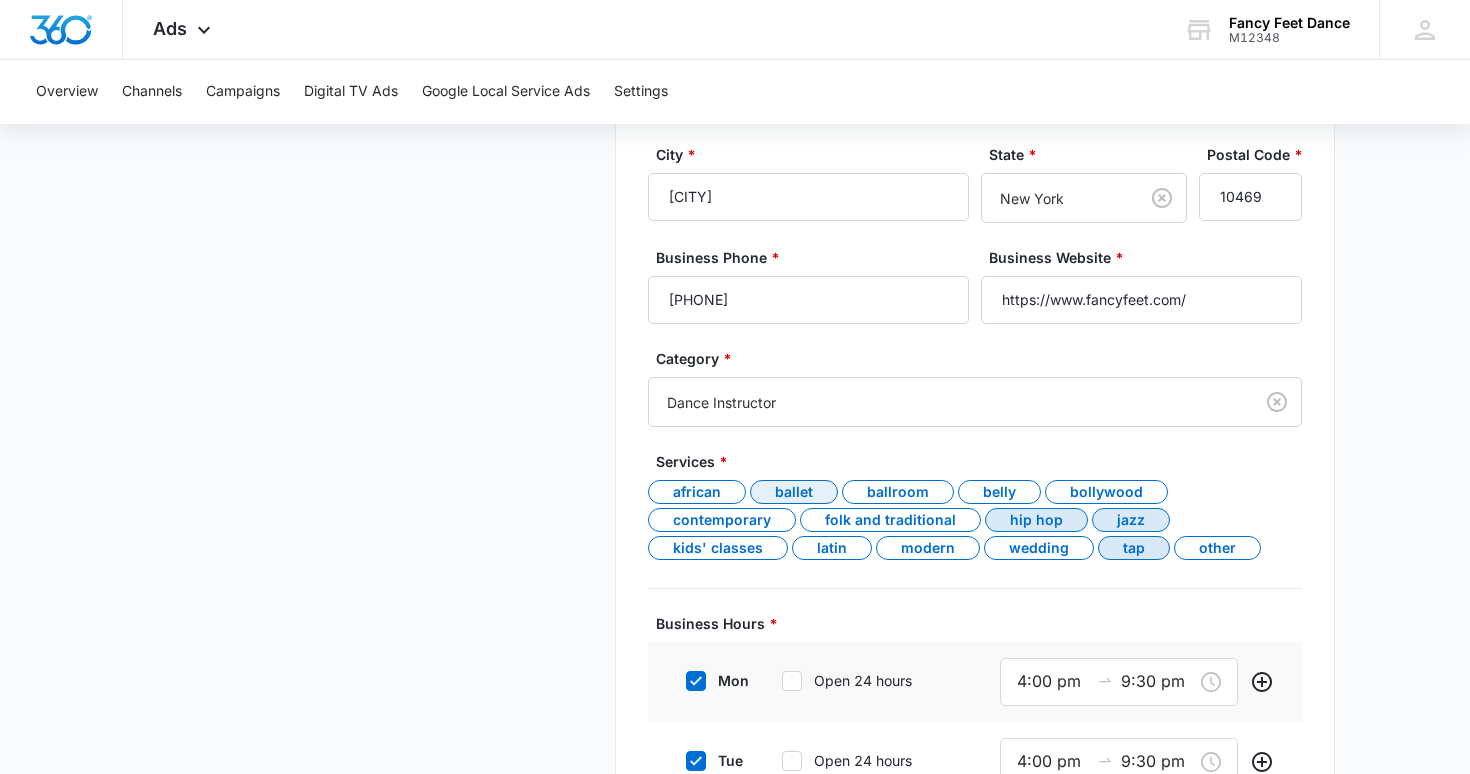 click on "Ballet" at bounding box center [794, 492] 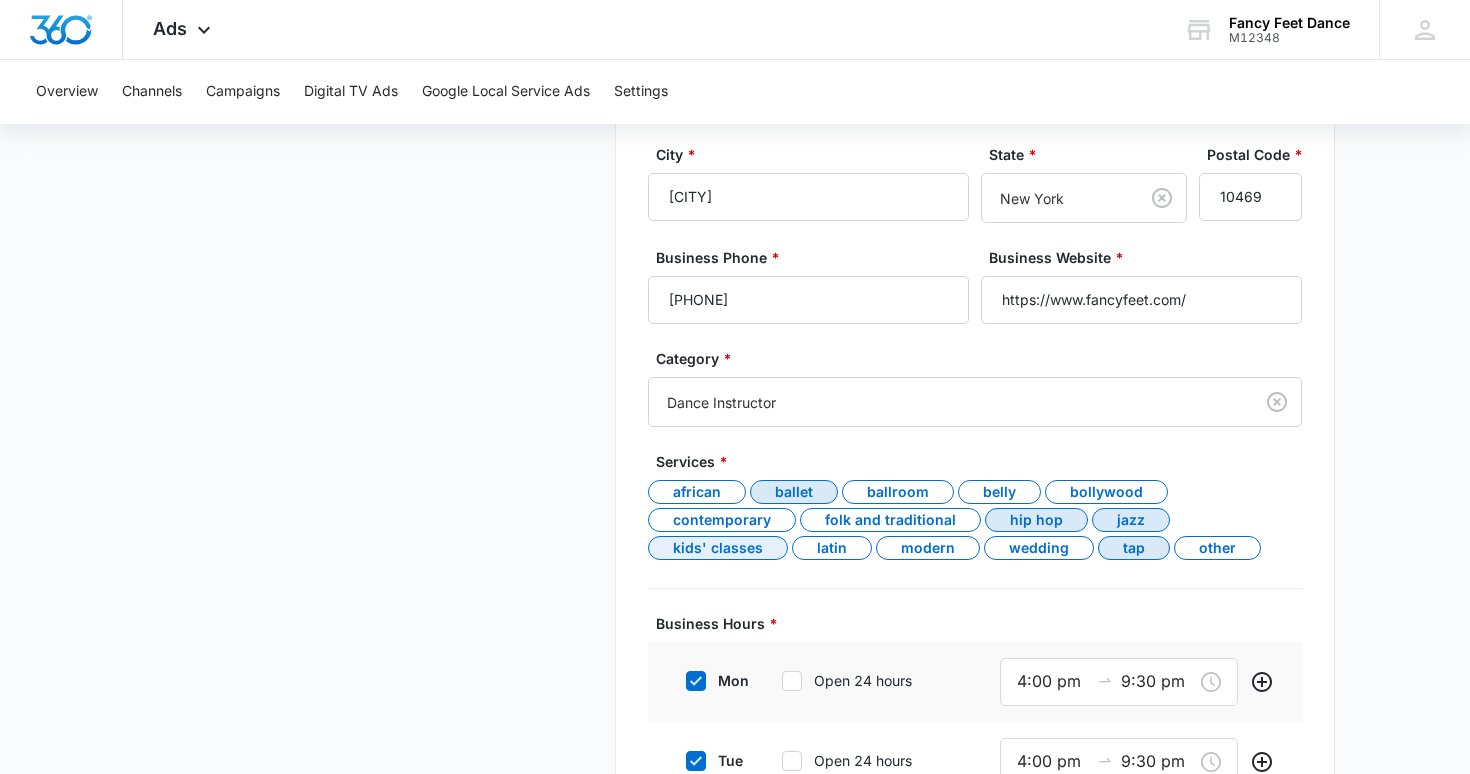 click on "Kids' classes" at bounding box center [718, 548] 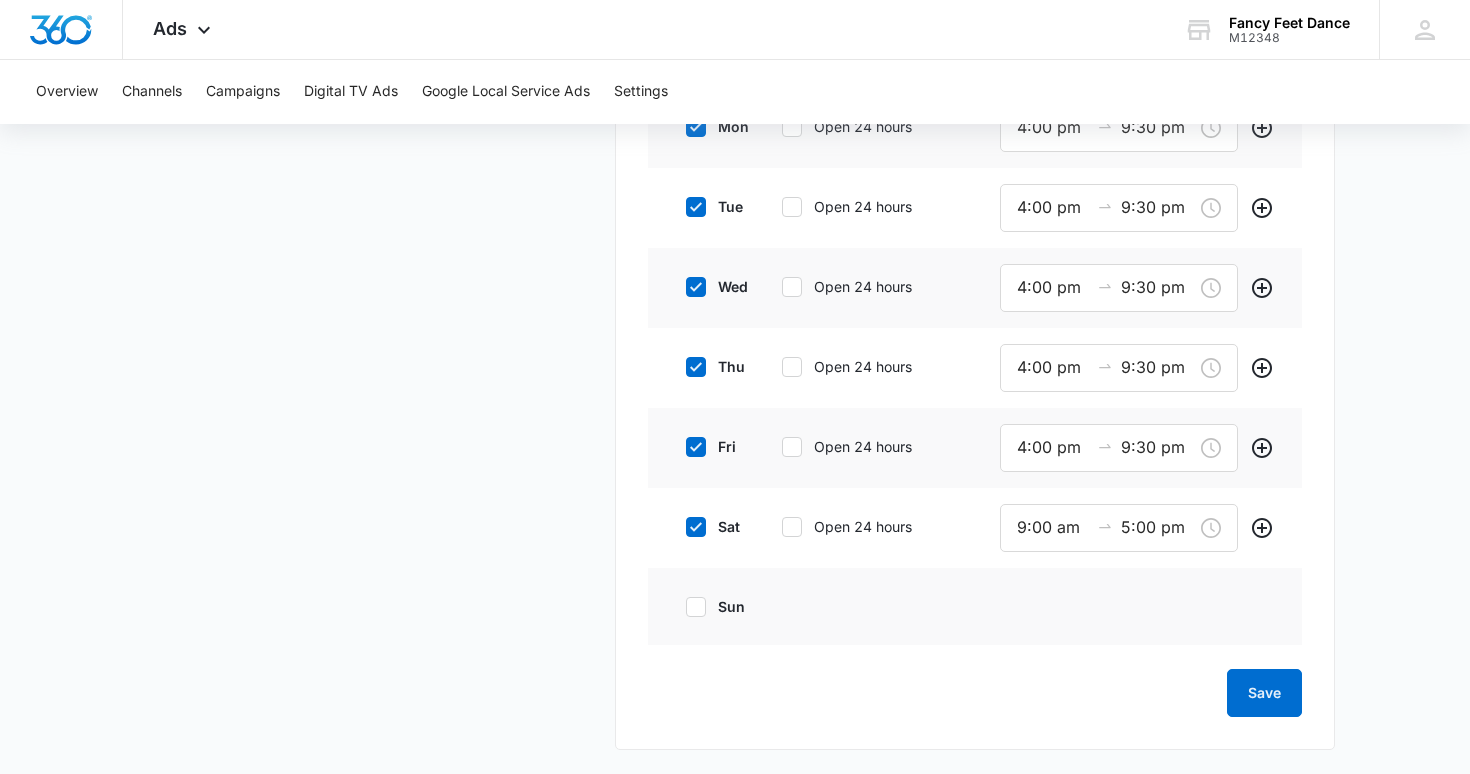 scroll, scrollTop: 1208, scrollLeft: 0, axis: vertical 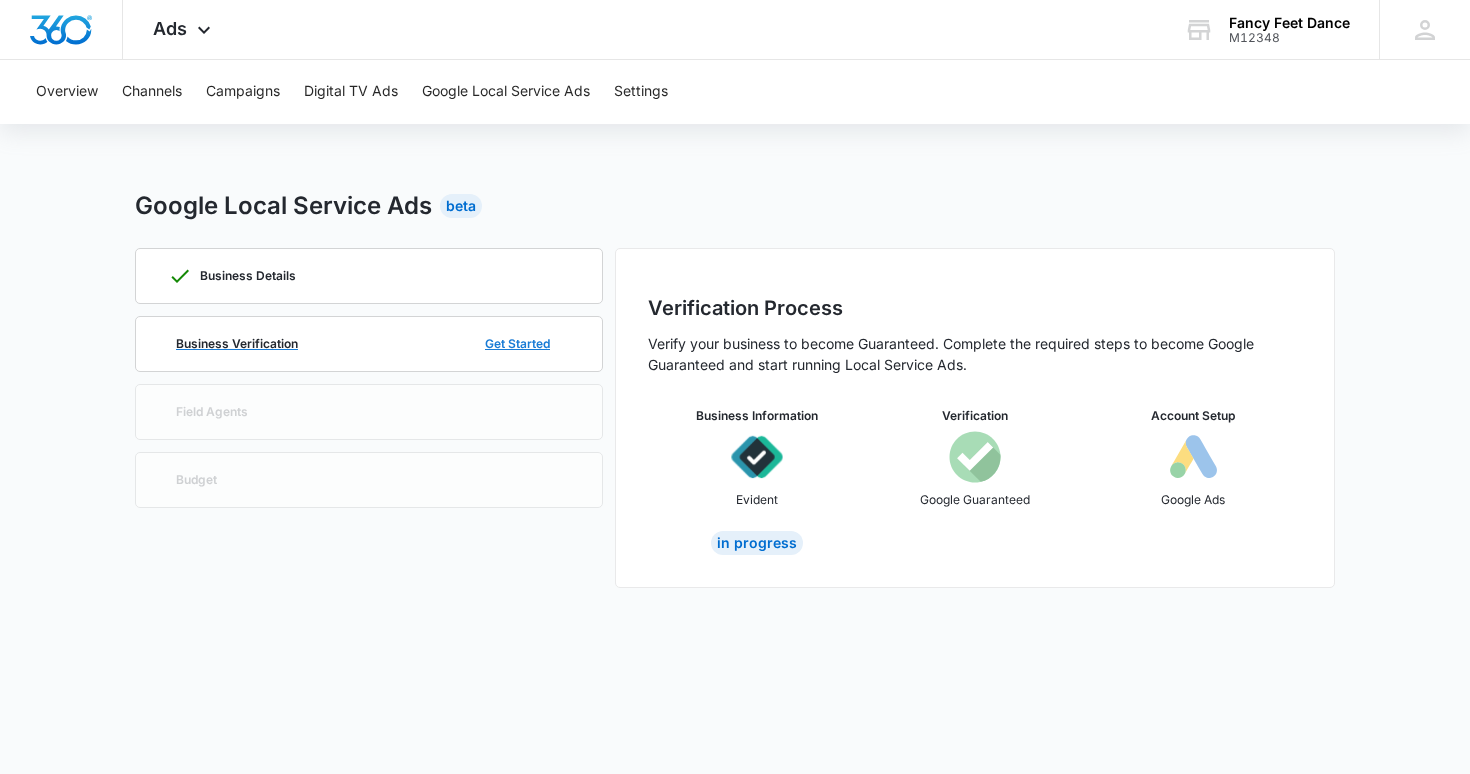 click on "Get Started" at bounding box center [517, 344] 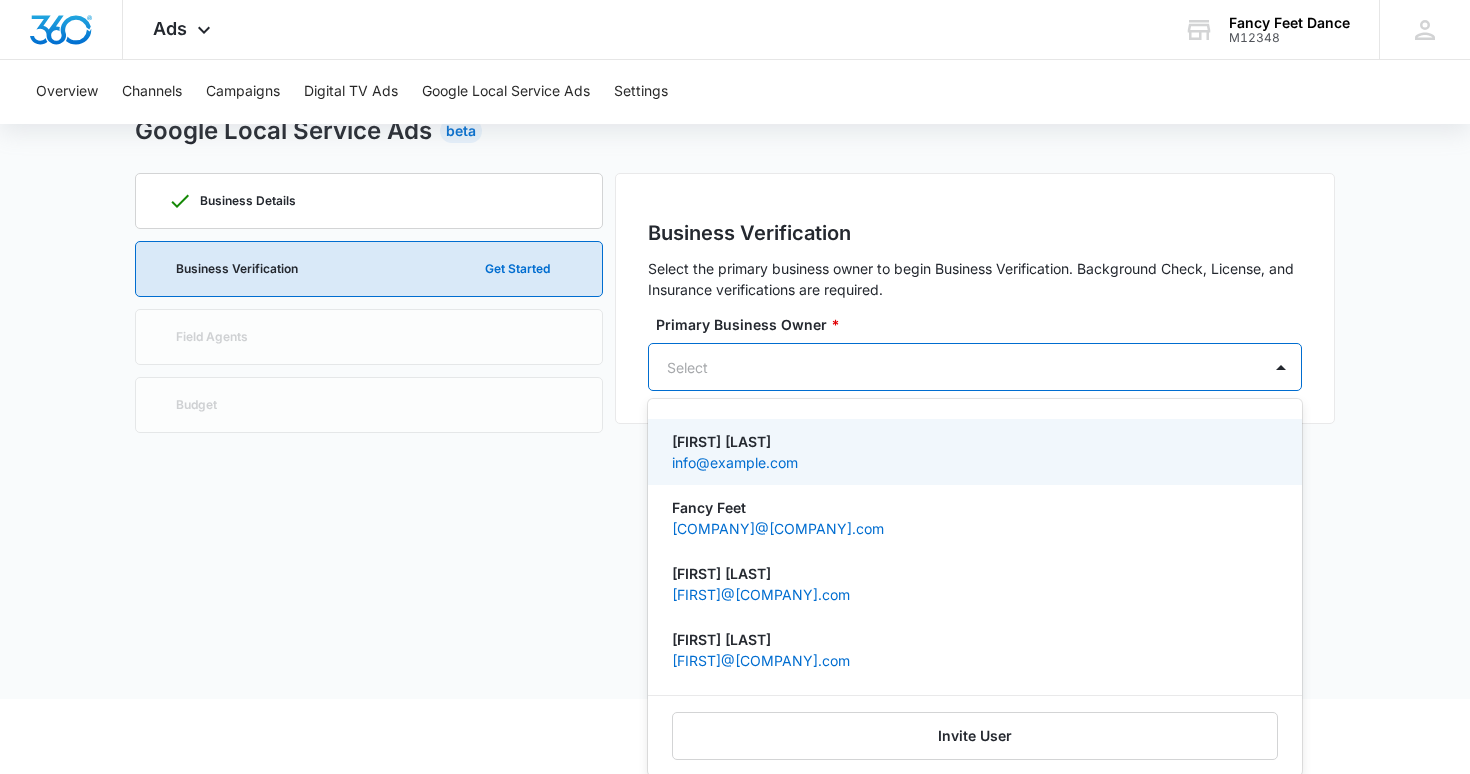 click on "Lino Mendogni, 1 of 4. 4 results available. Use Up and Down to choose options, press Enter to select the currently focused option, press Escape to exit the menu, press Tab to select the option and exit the menu. Select Lino Mendogni info@fancyfeet.com Fancy Feet fancyfeetco@gmail.com Lori Belovin lori@fancyfeet.com Susan Mendogni susan@fancyfeet.com Invite User" at bounding box center [975, 367] 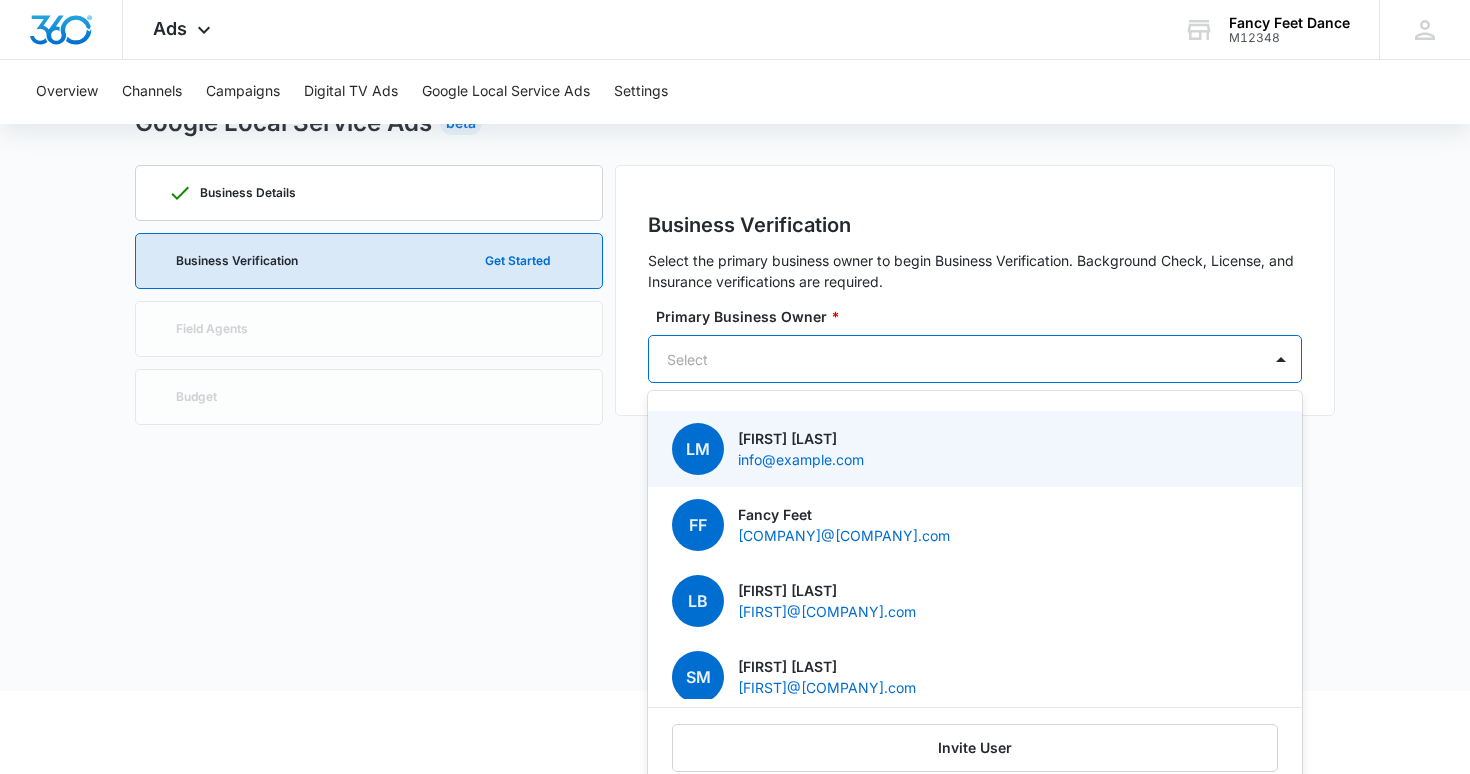 scroll, scrollTop: 85, scrollLeft: 0, axis: vertical 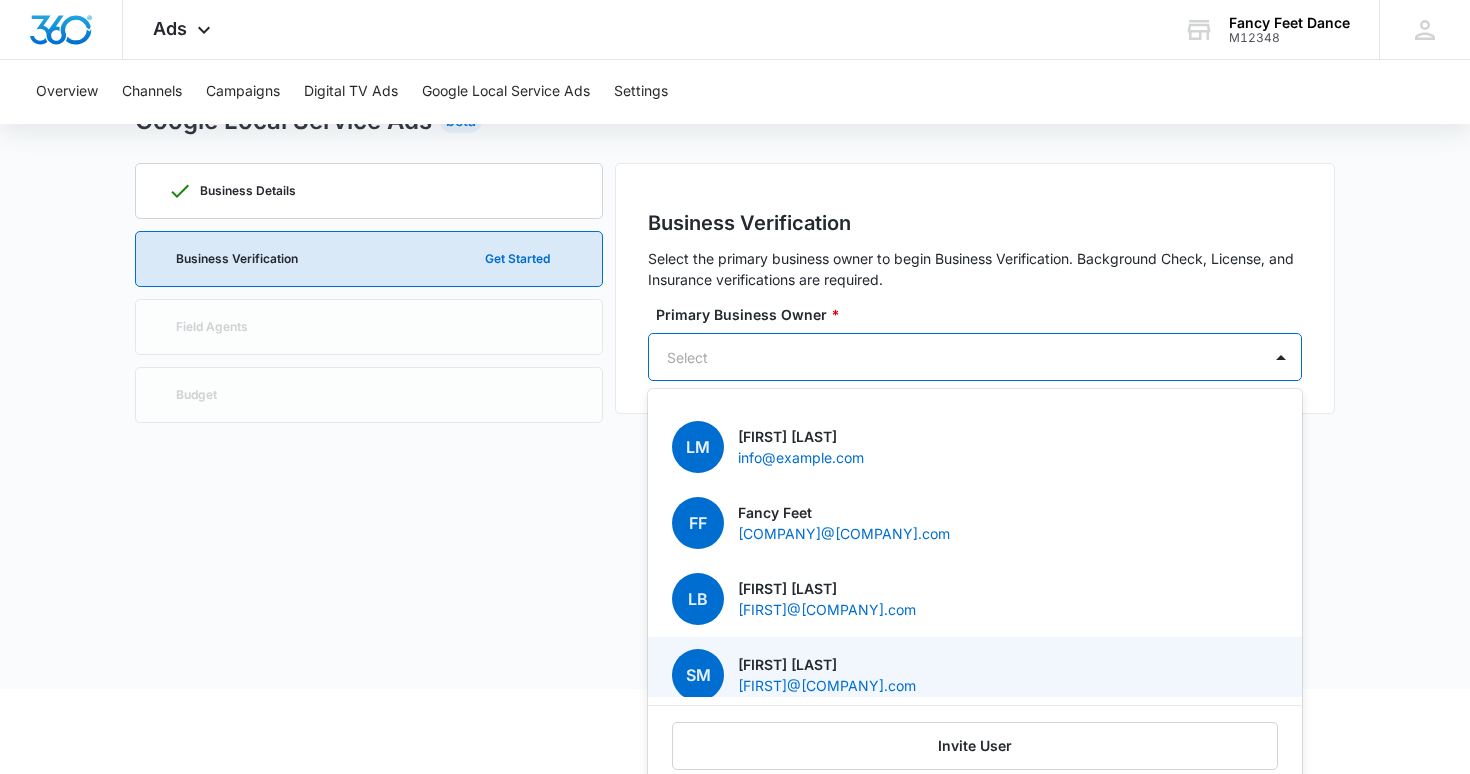 click on "Susan Mendogni" at bounding box center [827, 664] 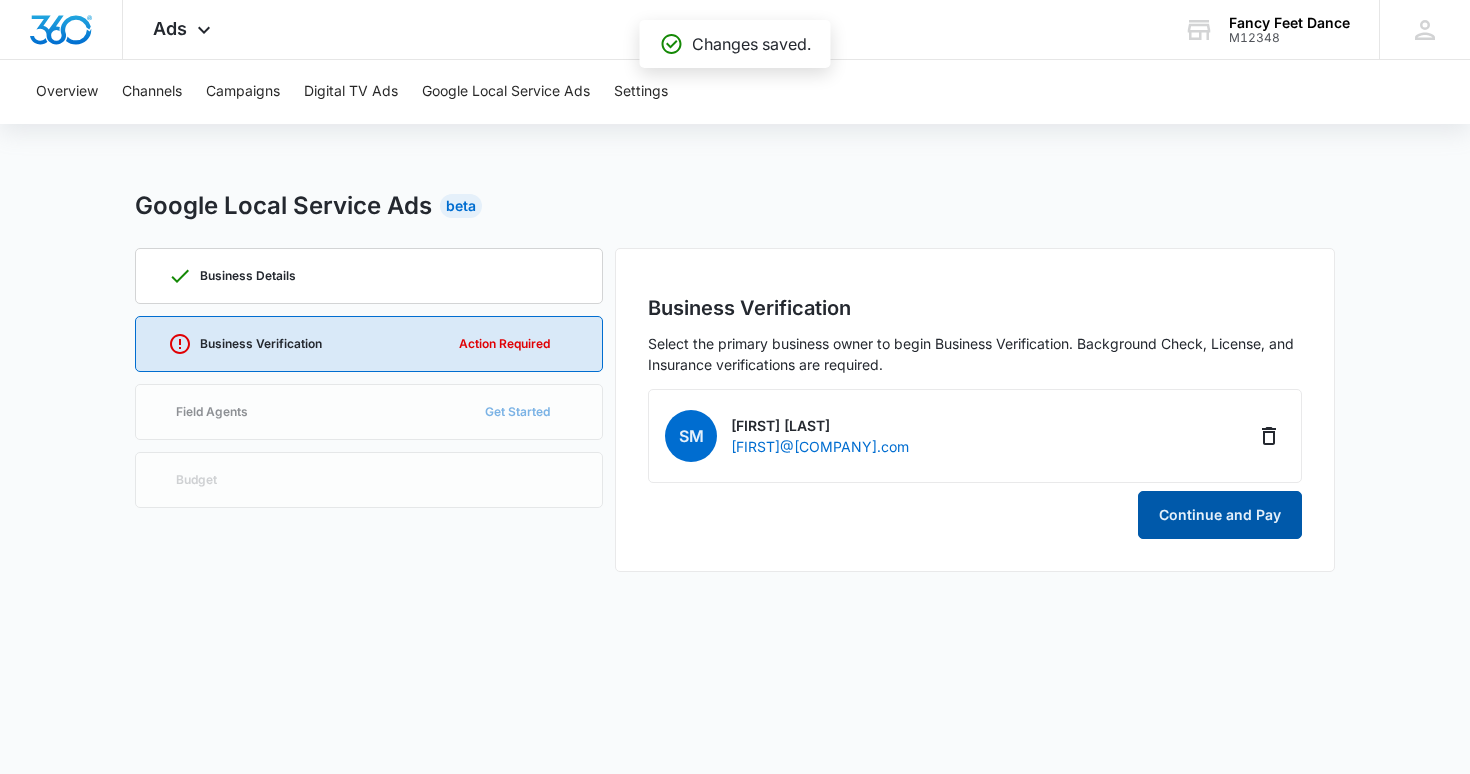 click on "Continue and Pay" at bounding box center [1220, 515] 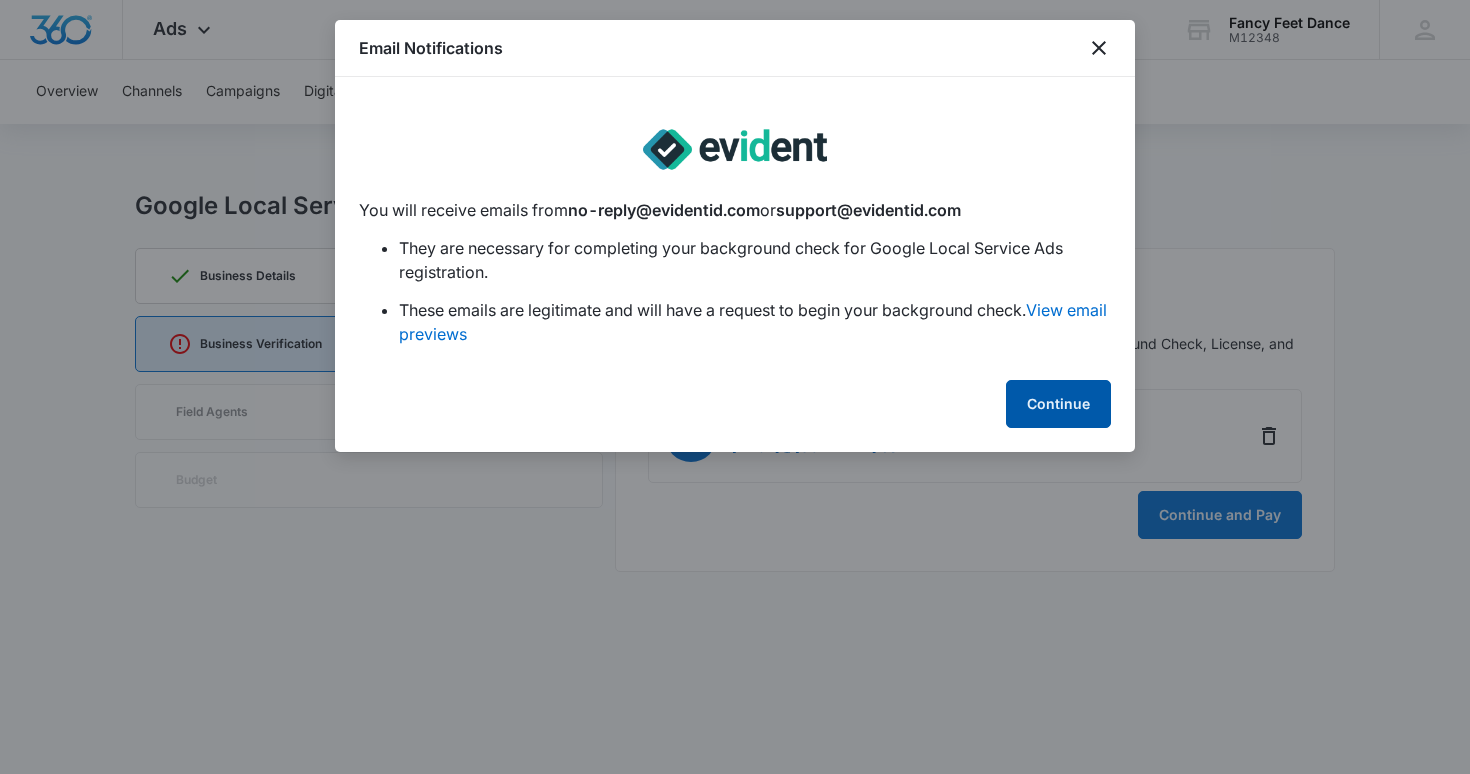click on "Continue" at bounding box center [1058, 404] 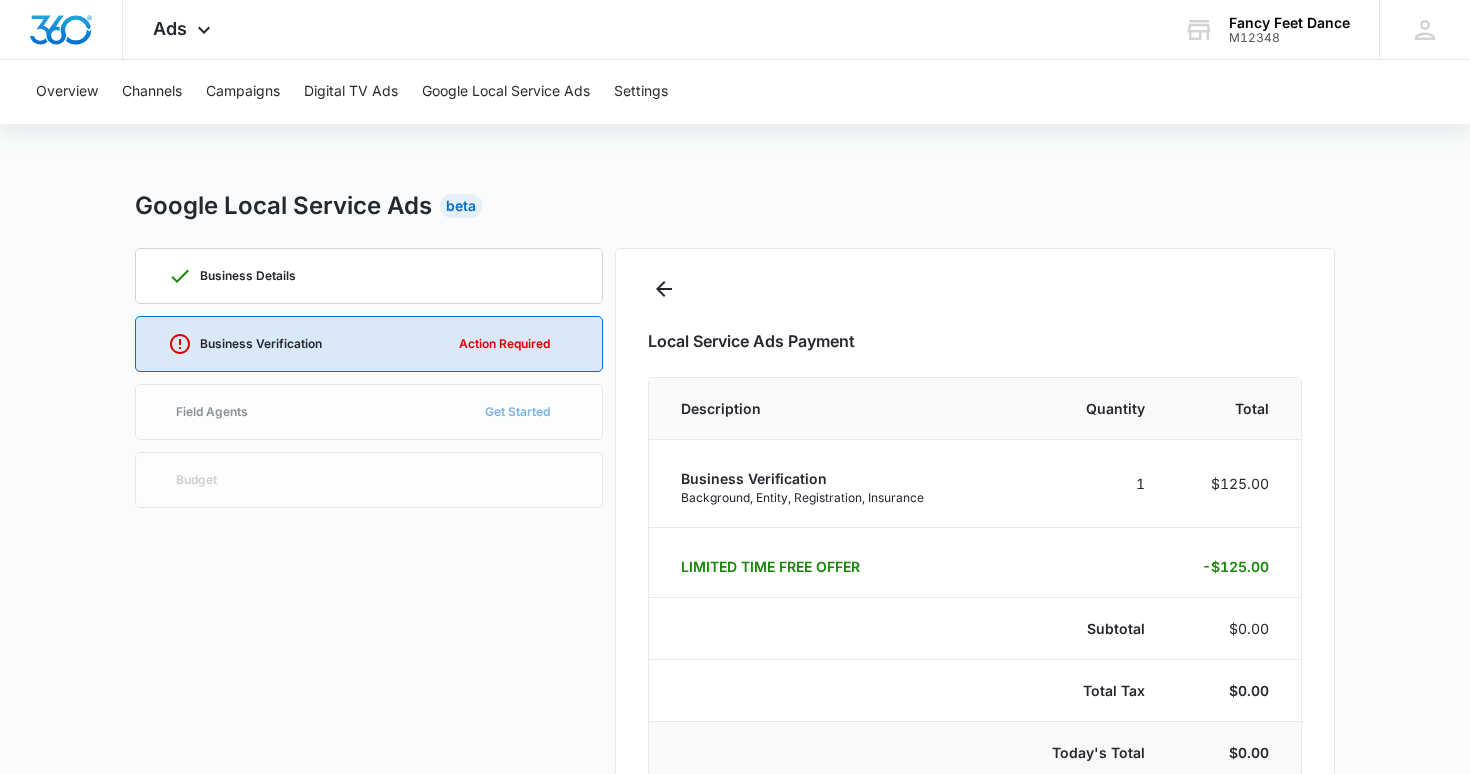 select on "pm_1RHspXA4n8RTgNjUdoJjXWv4" 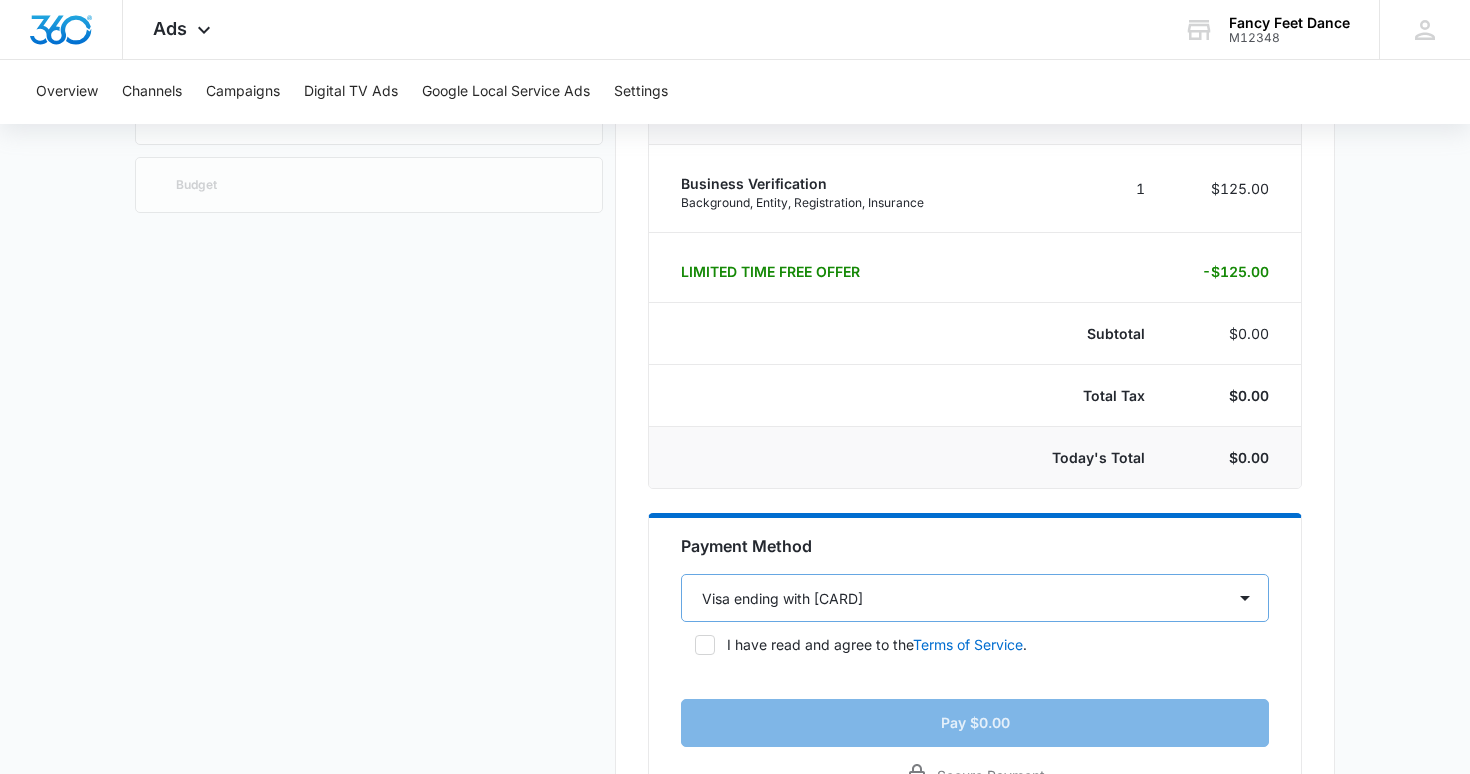 scroll, scrollTop: 296, scrollLeft: 0, axis: vertical 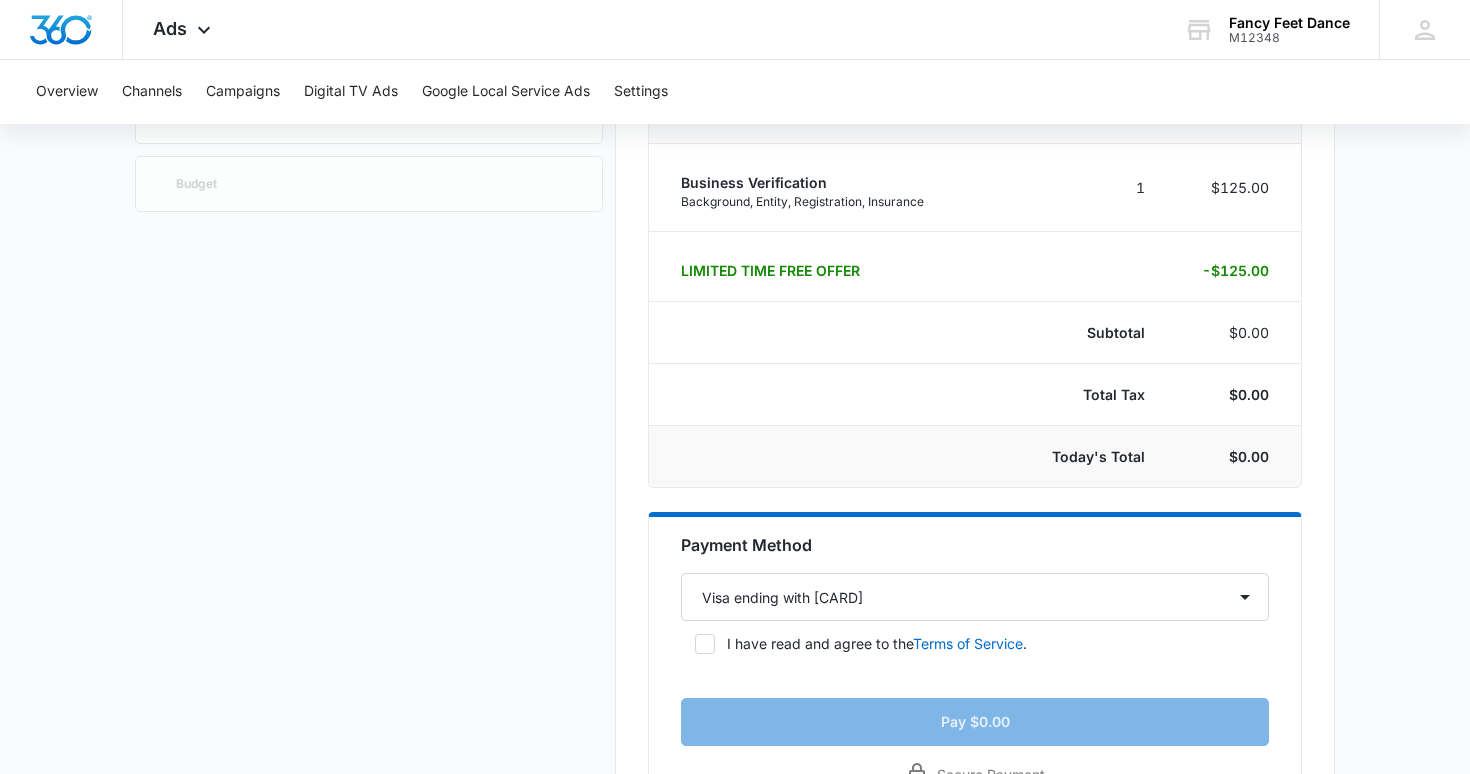 click 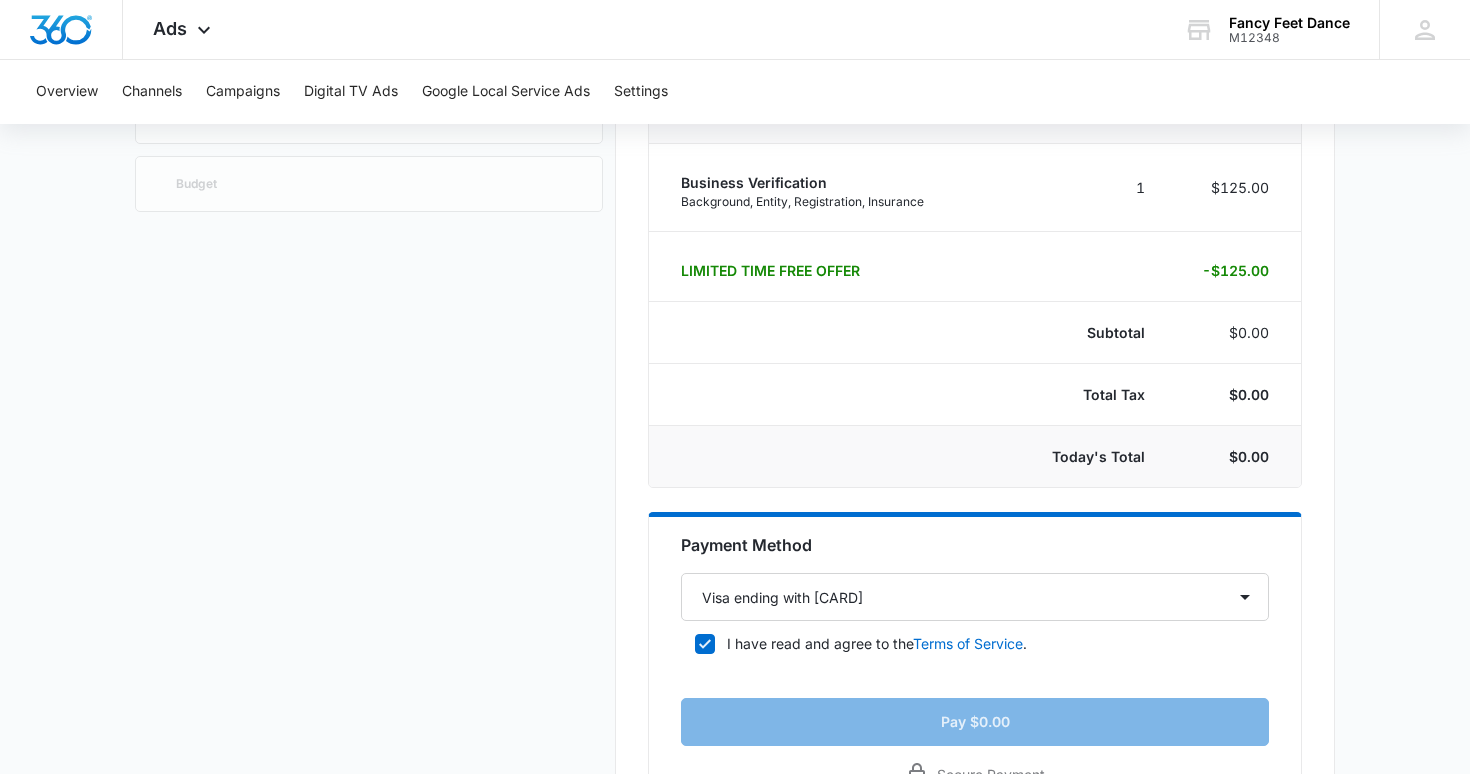 checkbox on "true" 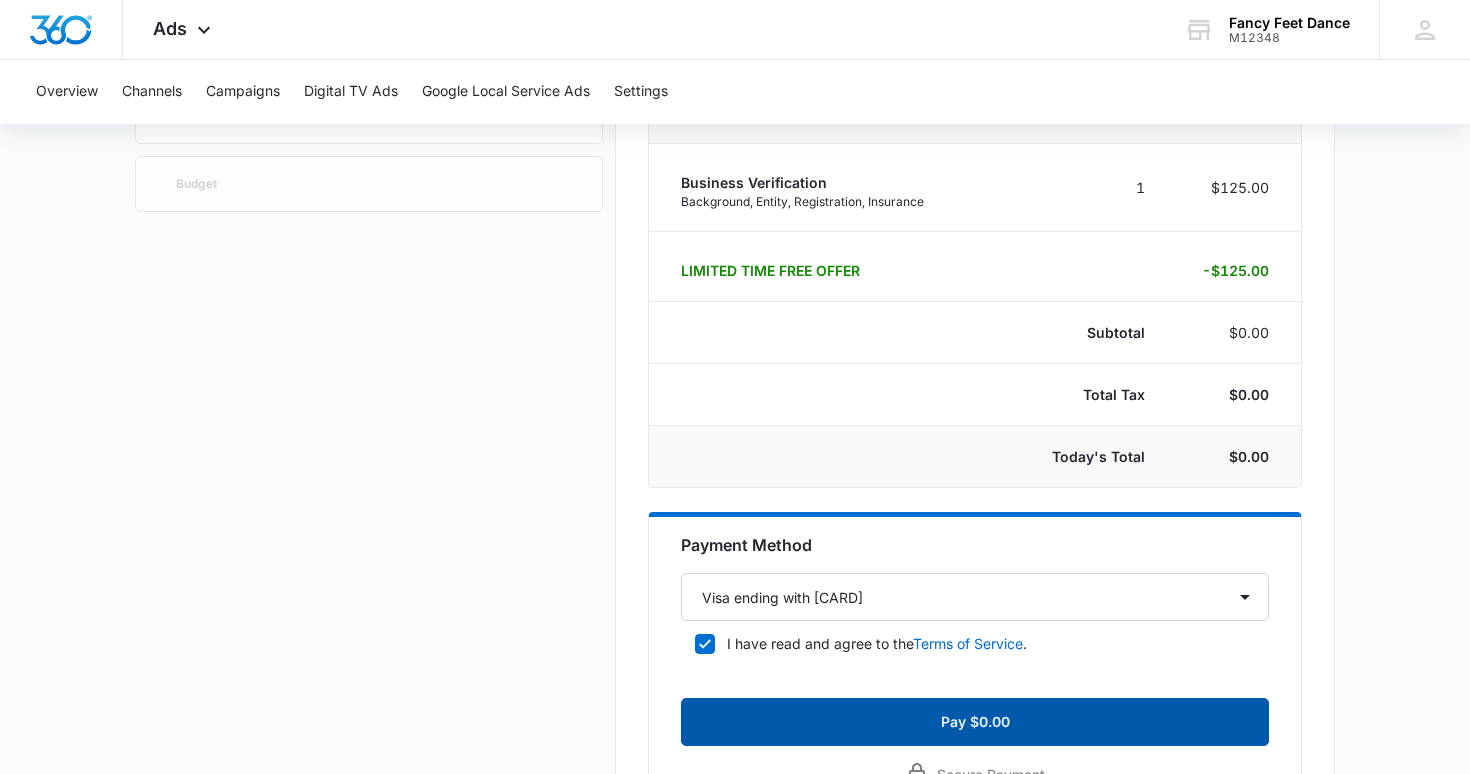 click on "Pay $0.00" at bounding box center (975, 722) 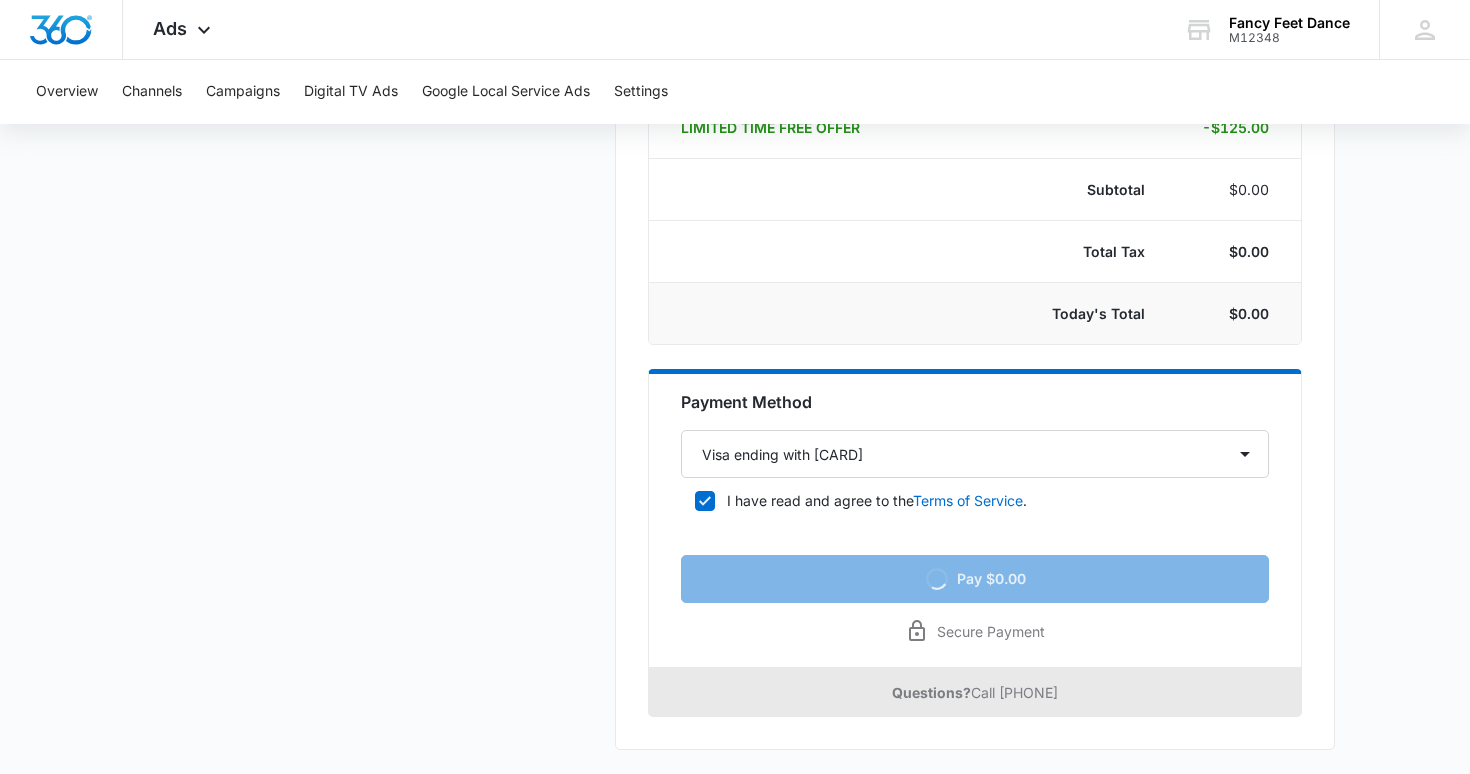scroll, scrollTop: 0, scrollLeft: 0, axis: both 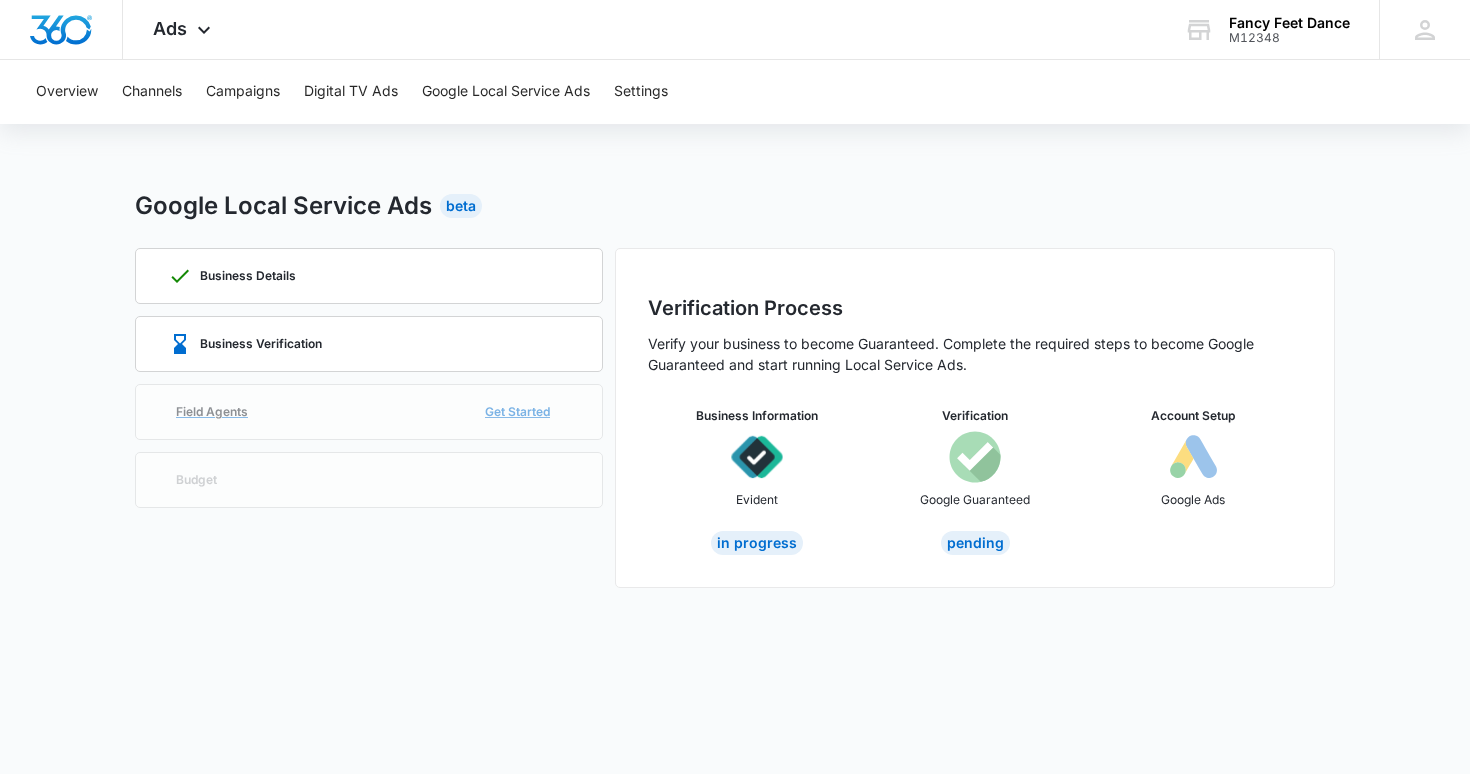 click on "Field Agents Get Started" at bounding box center (369, 412) 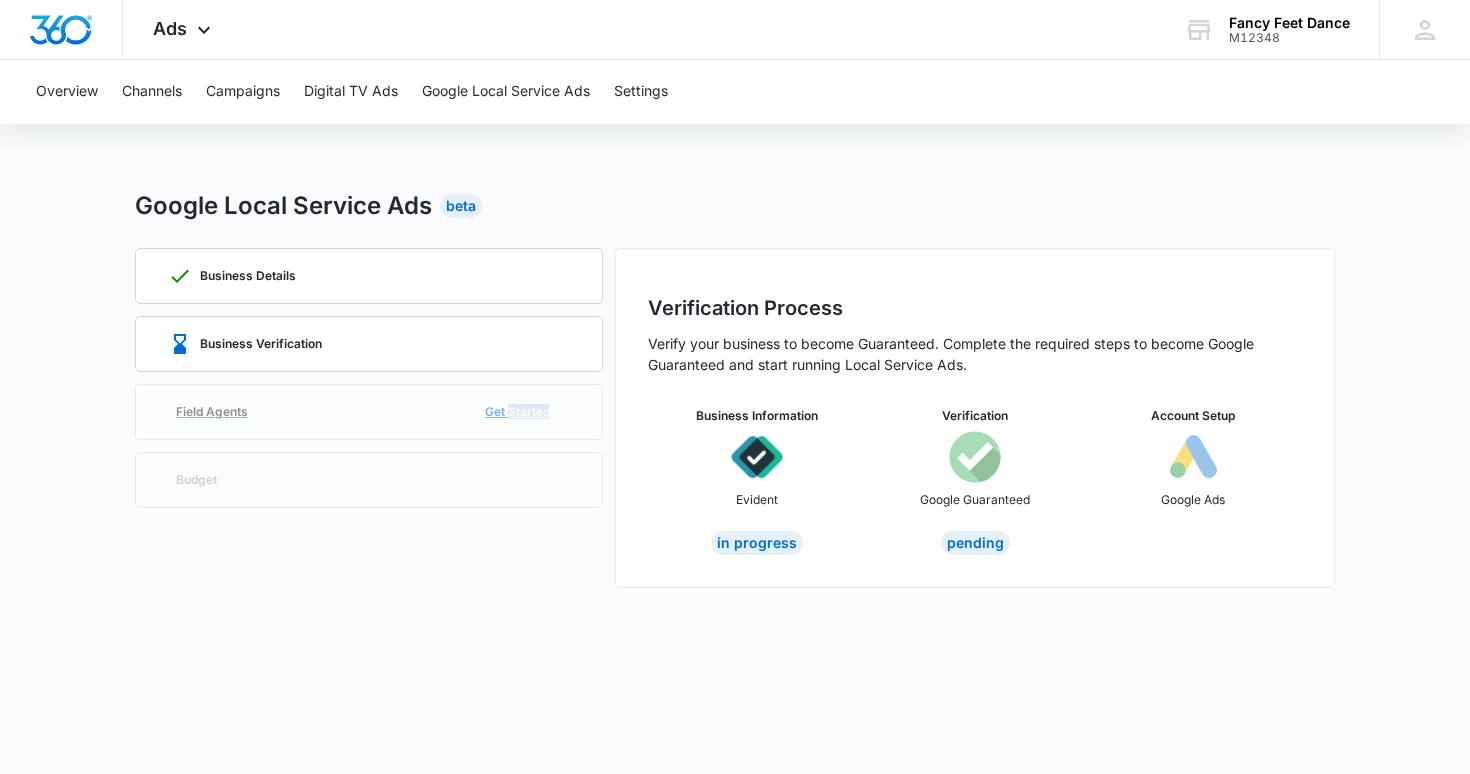 click on "Field Agents Get Started" at bounding box center (369, 412) 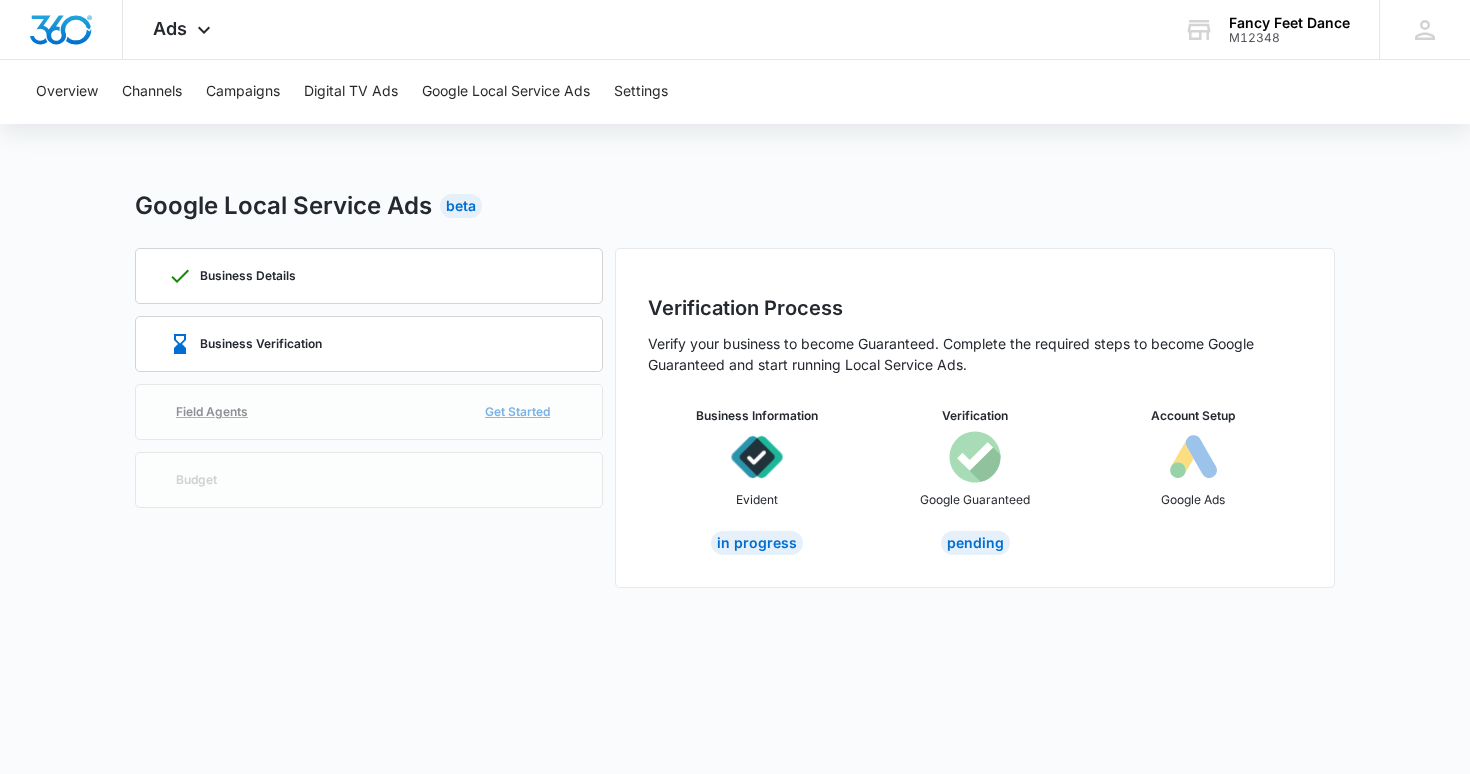 click on "Field Agents Get Started" at bounding box center (369, 412) 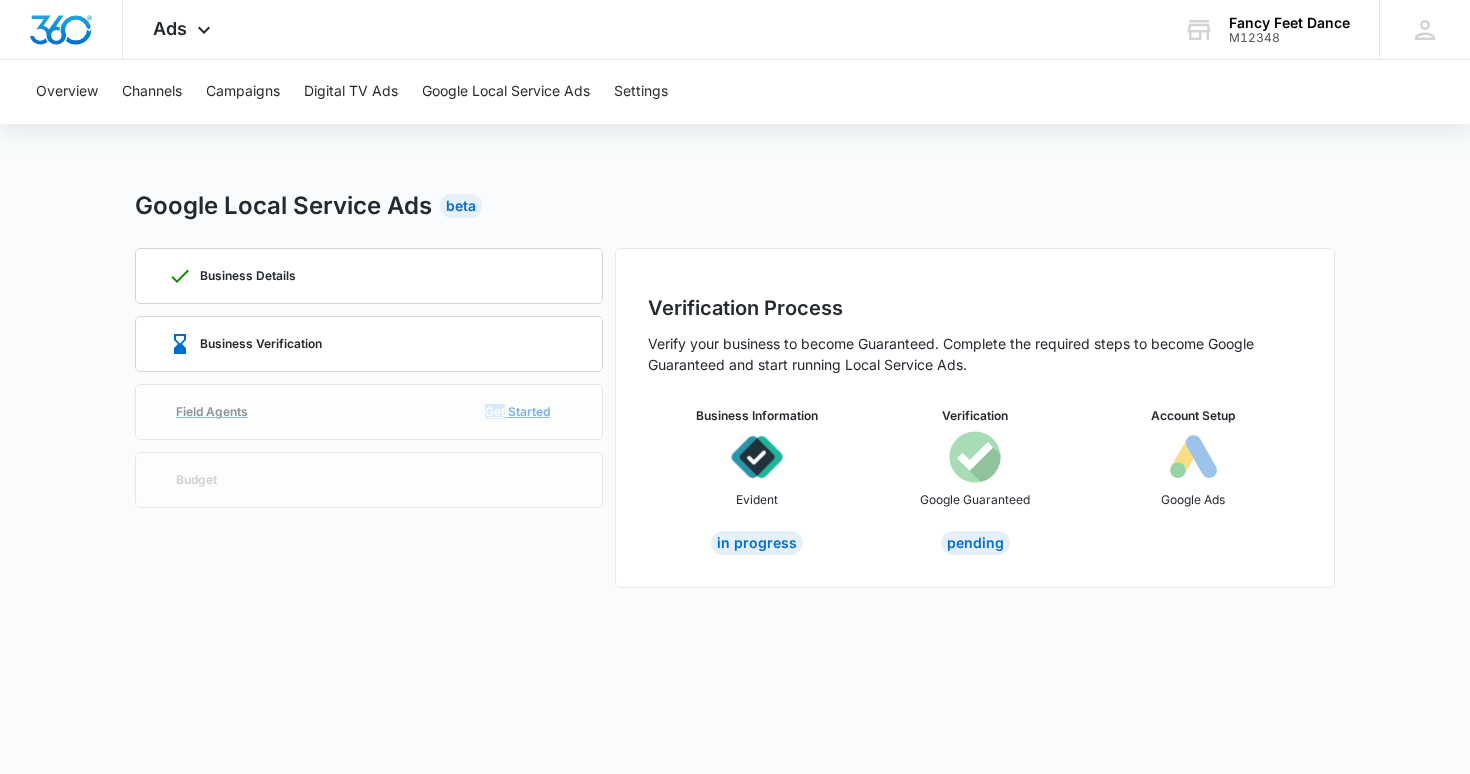 click on "Field Agents Get Started" at bounding box center (369, 412) 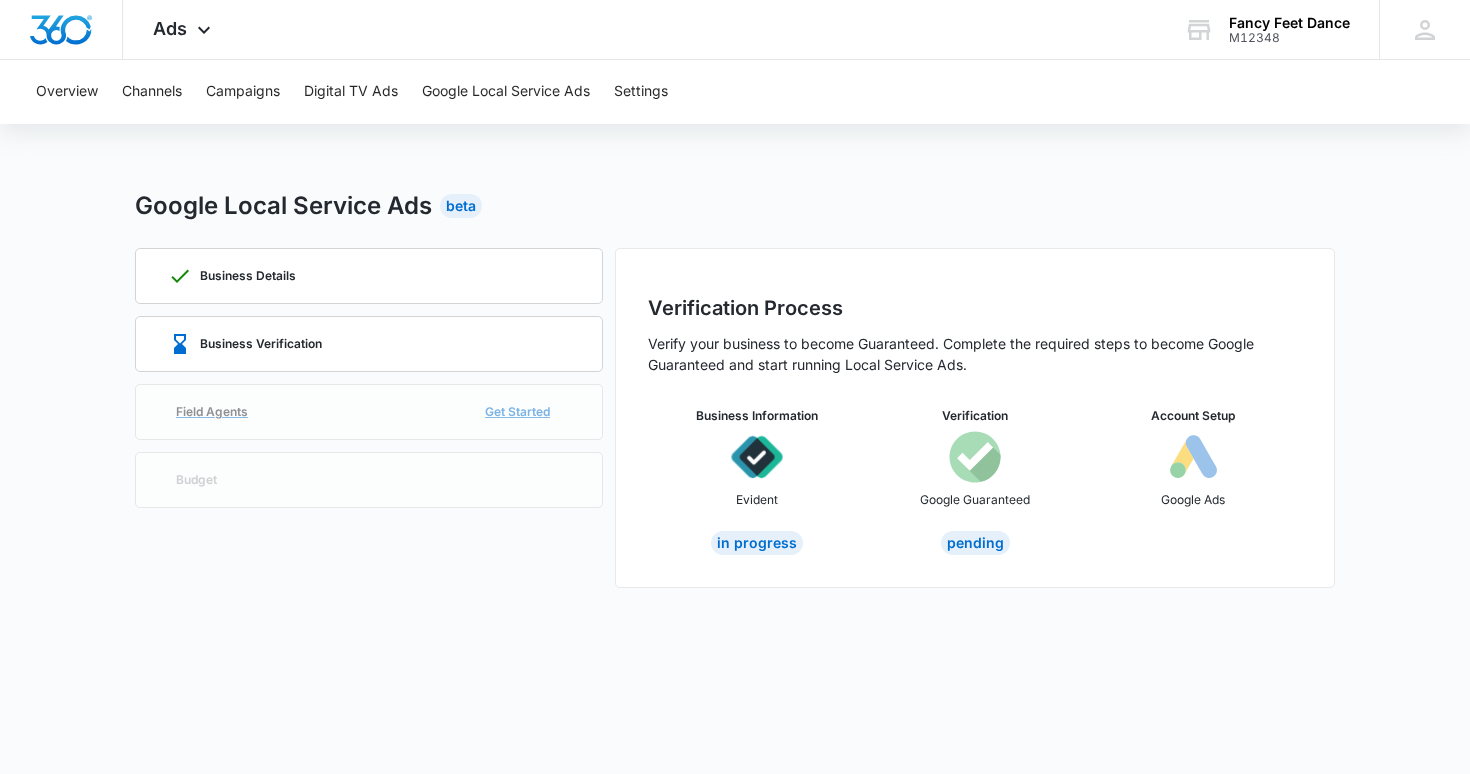 click on "Field Agents Get Started" at bounding box center [369, 412] 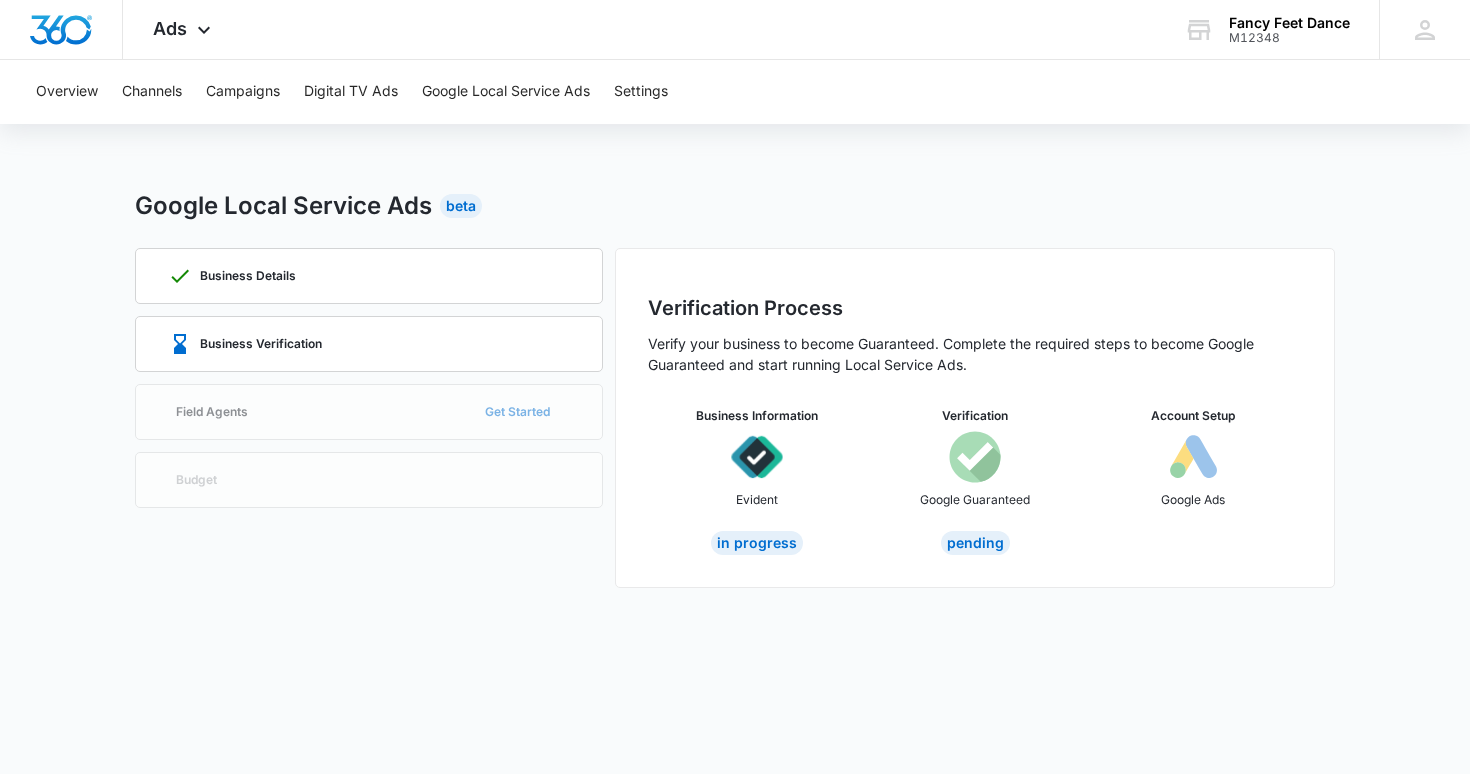 click at bounding box center (1193, 457) 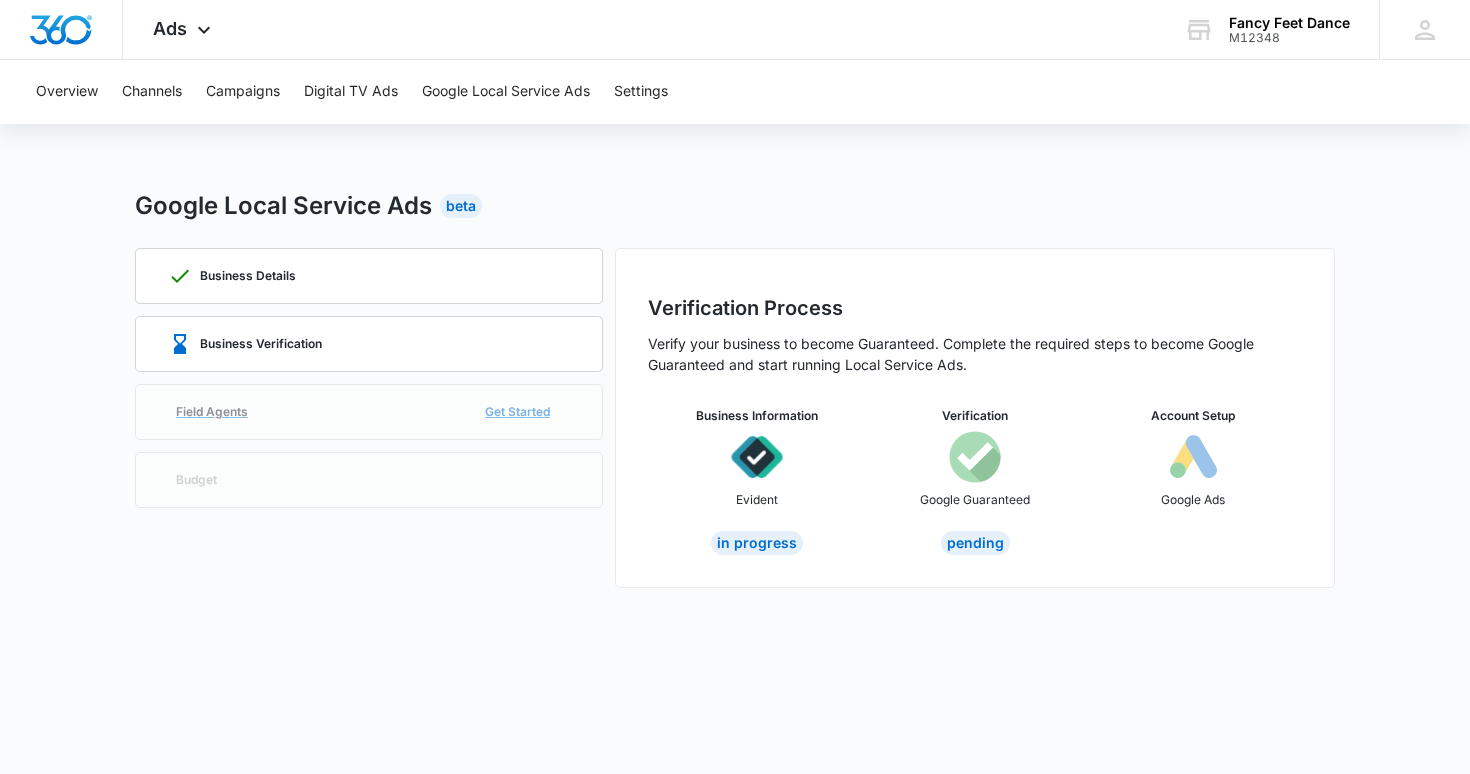 click on "Field Agents Get Started" at bounding box center [369, 412] 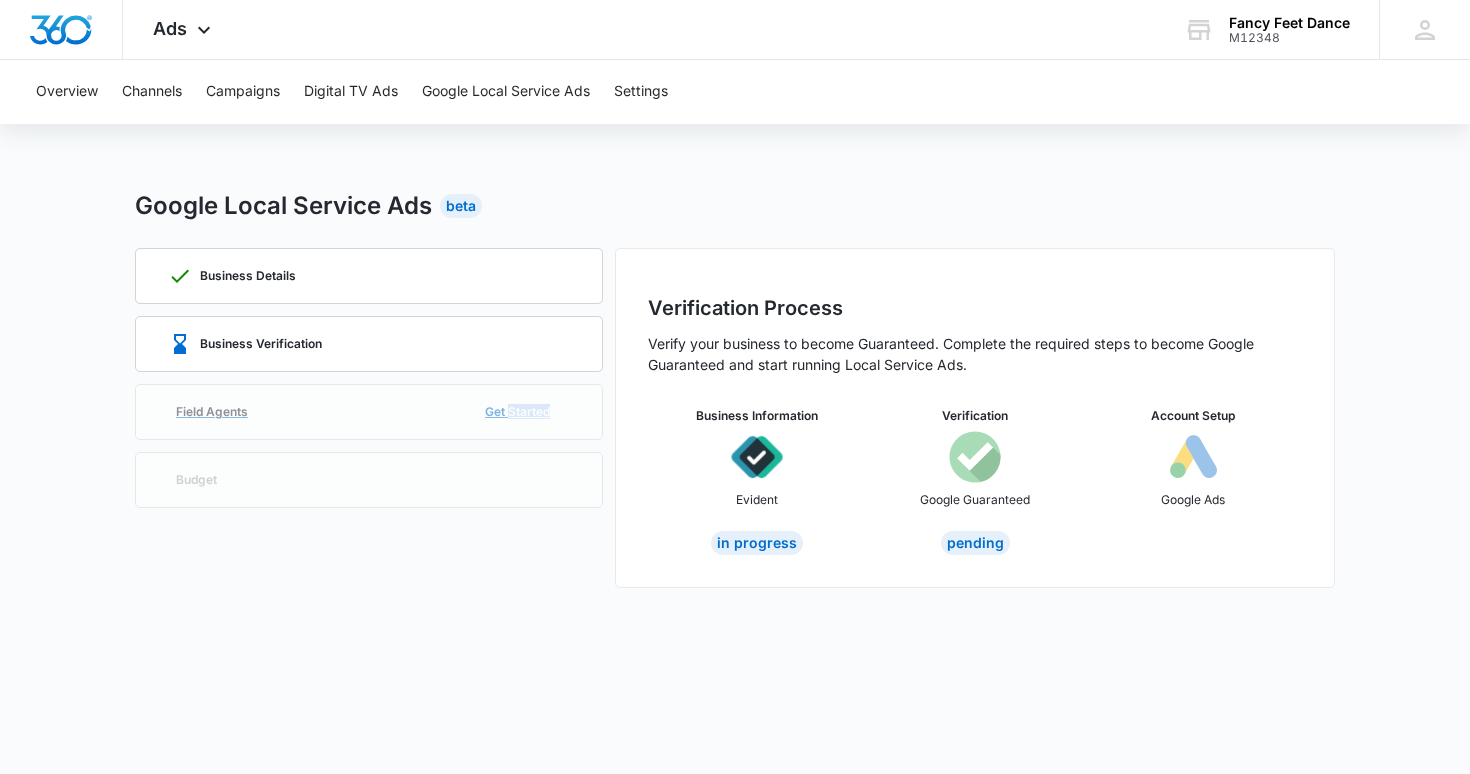 click on "Field Agents Get Started" at bounding box center (369, 412) 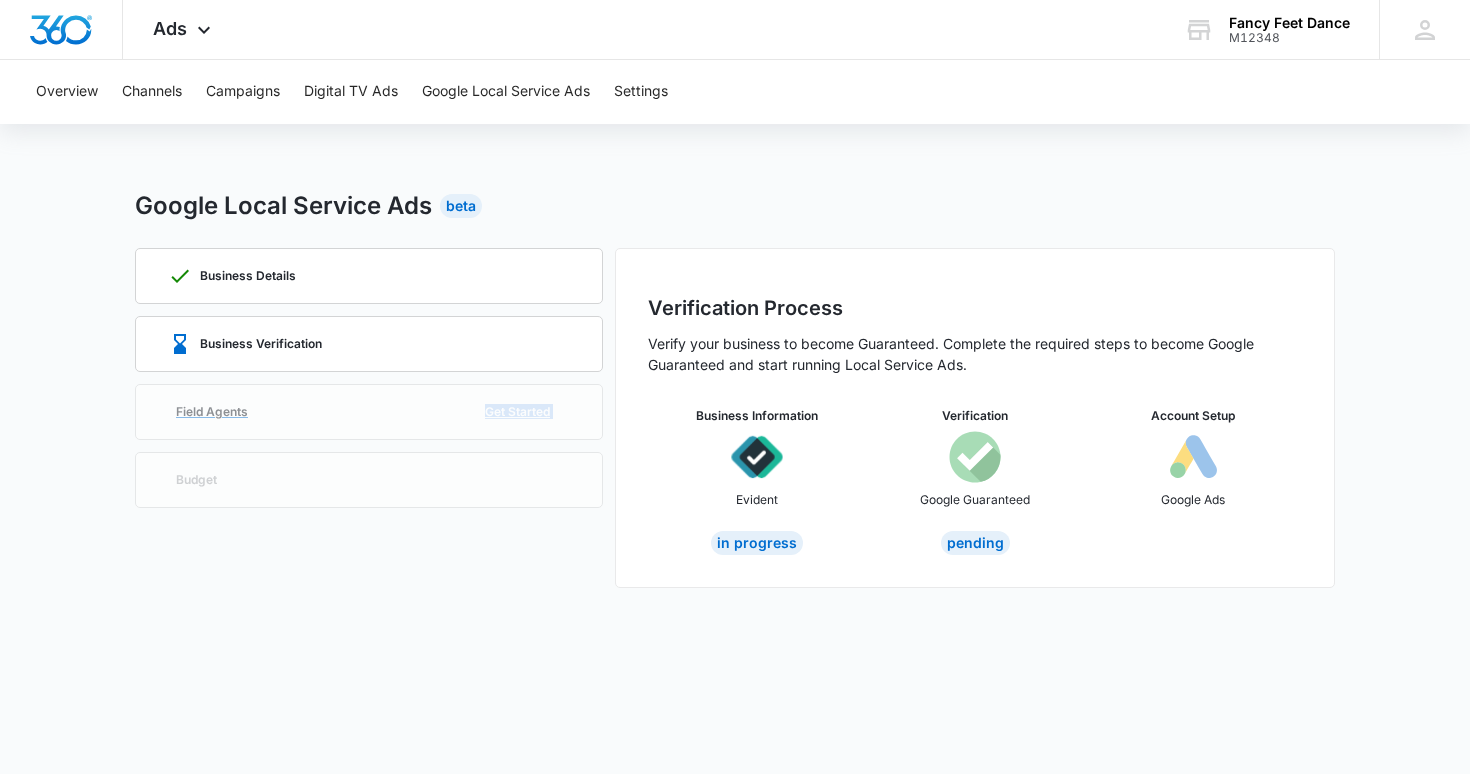 click on "Field Agents Get Started" at bounding box center [369, 412] 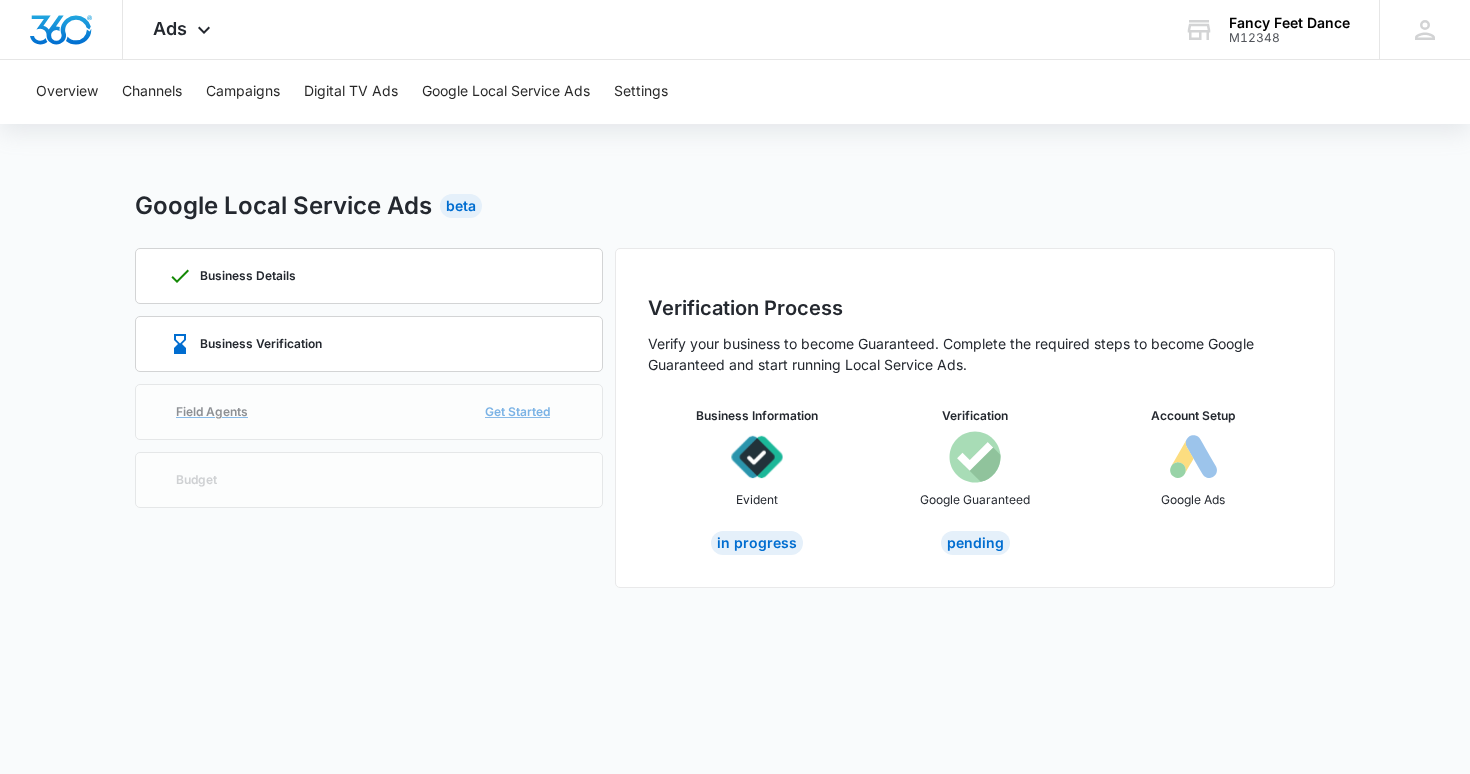 click on "Field Agents Get Started" at bounding box center (369, 412) 